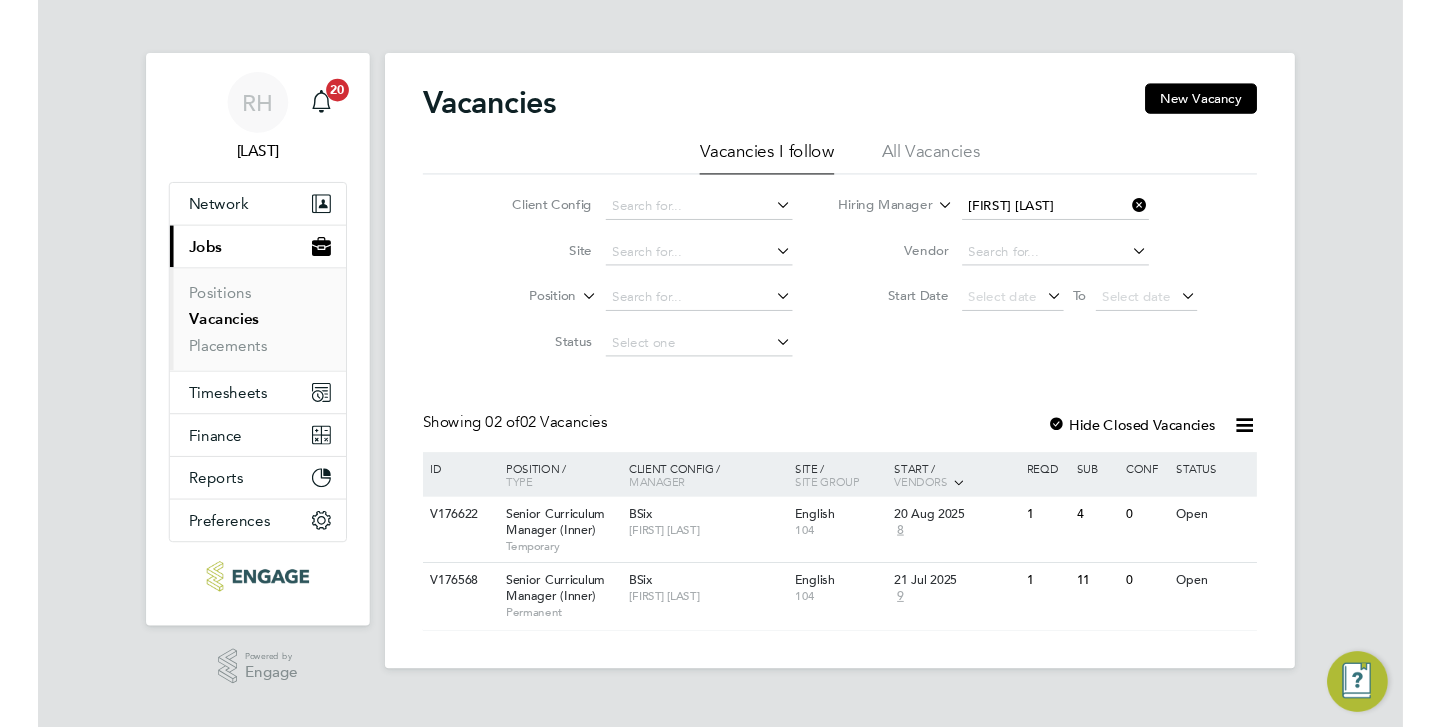 scroll, scrollTop: 0, scrollLeft: 0, axis: both 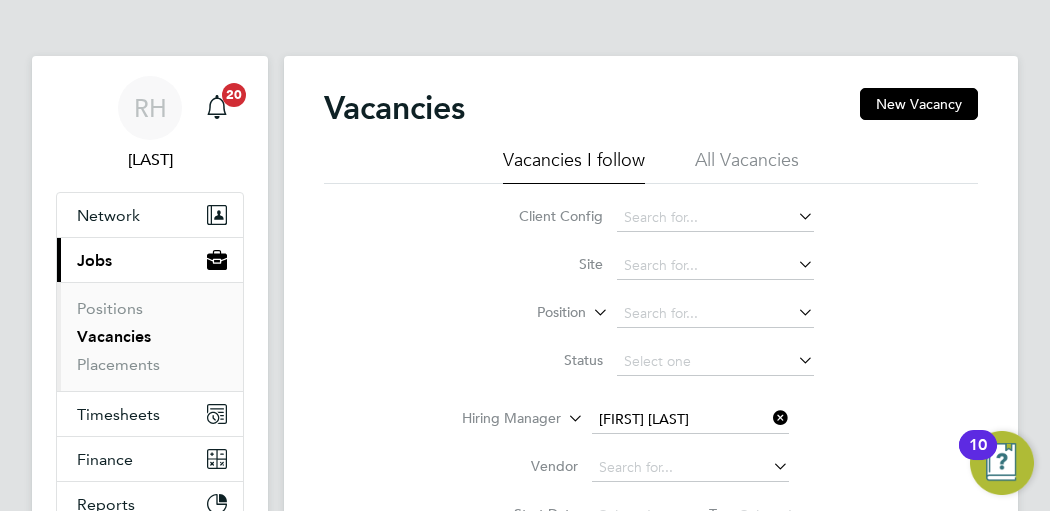 type 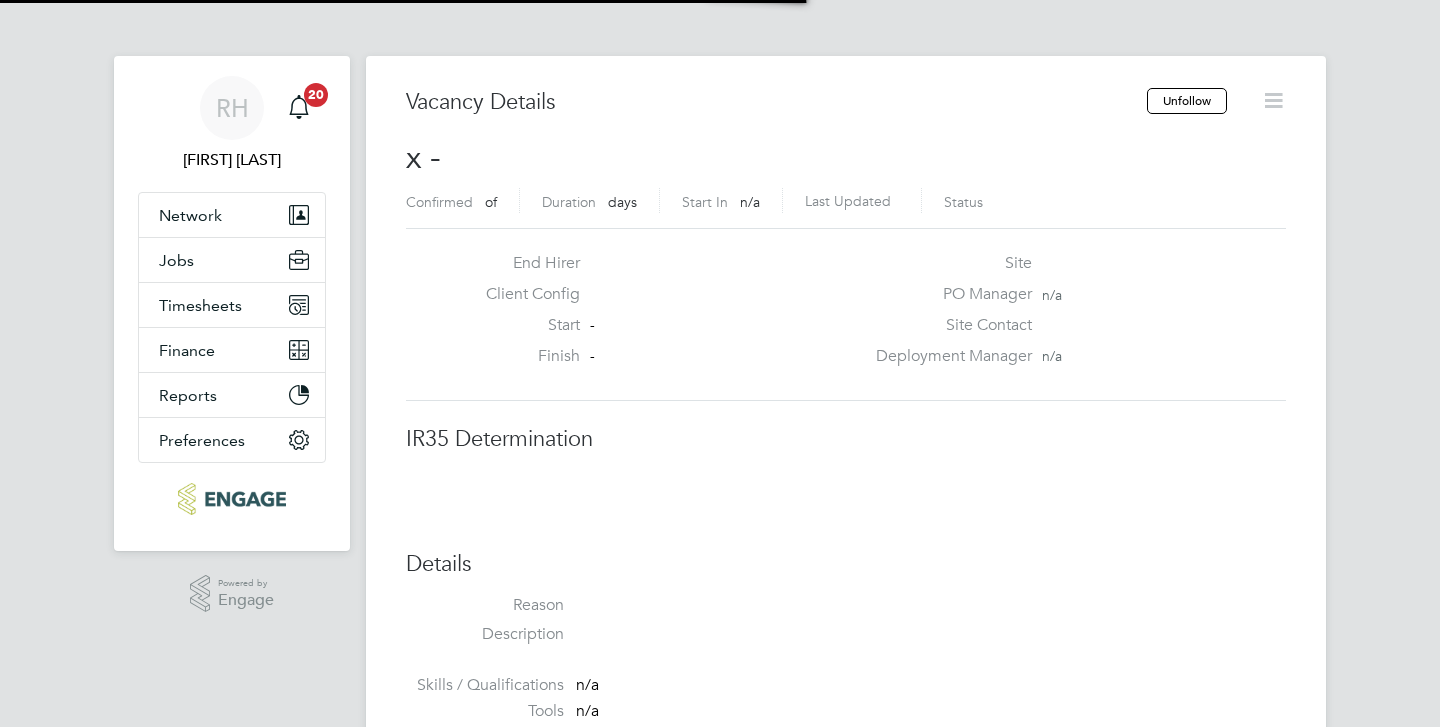 scroll, scrollTop: 0, scrollLeft: 0, axis: both 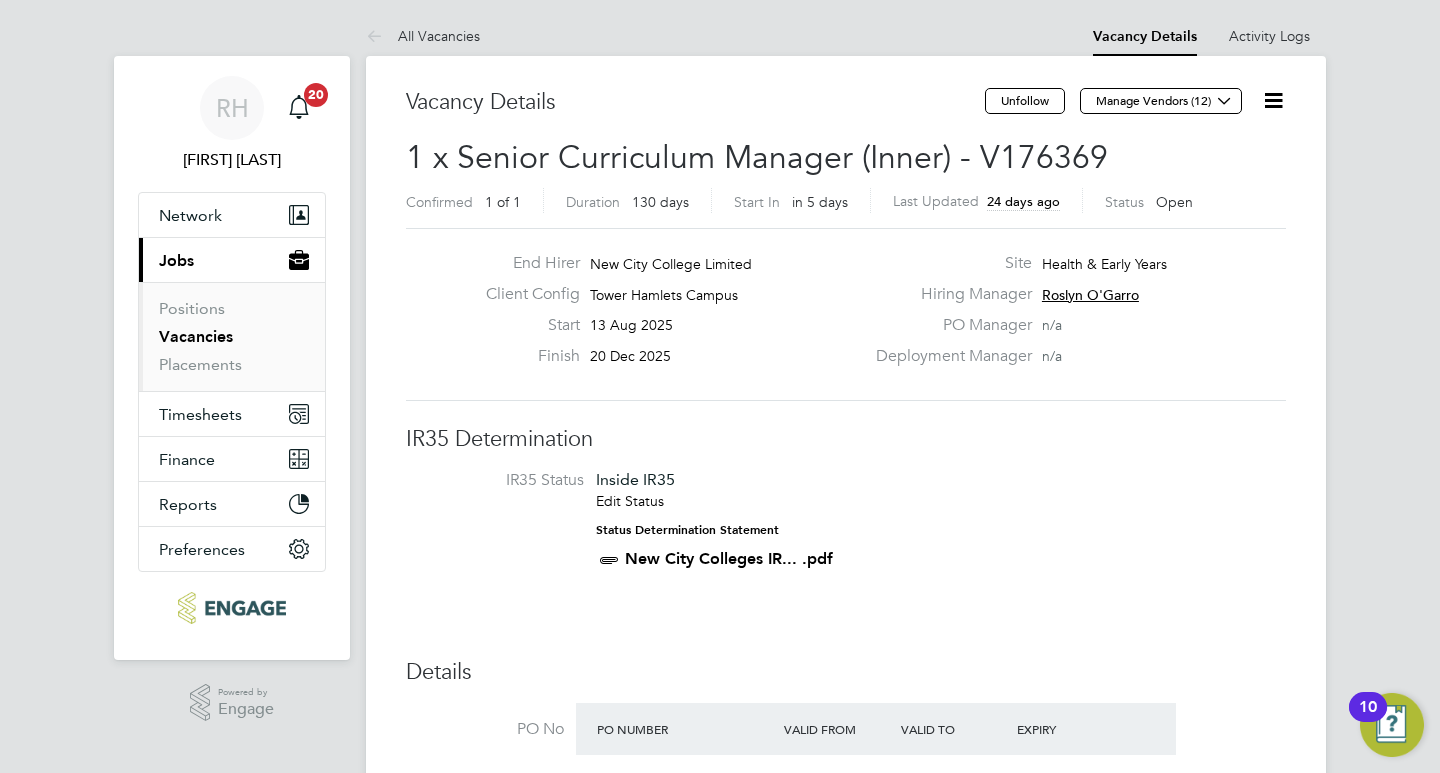 click on "IR35 Status Inside IR35 Edit Status Status Determination Statement   New City Colleges IR... .pdf" at bounding box center [846, 524] 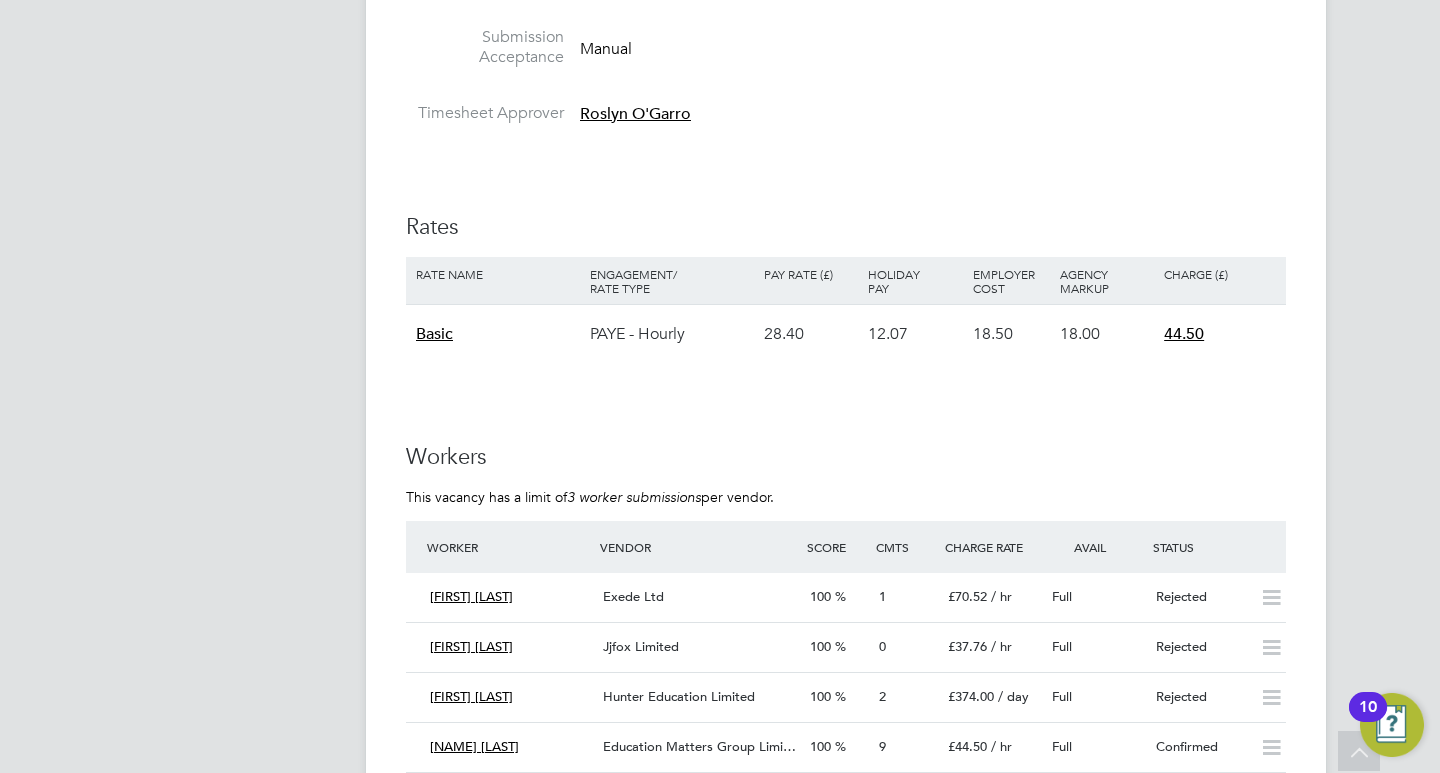 scroll, scrollTop: 2520, scrollLeft: 0, axis: vertical 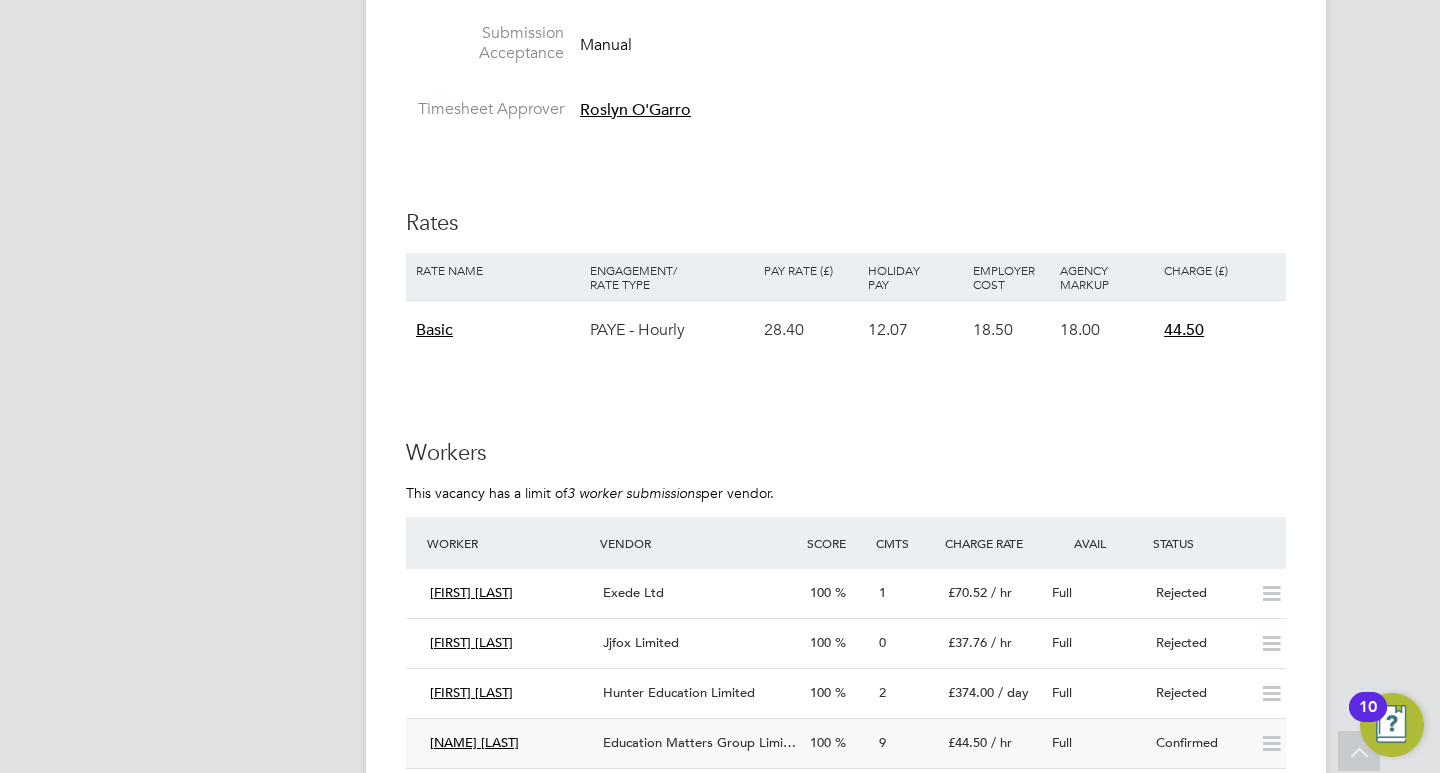 click on "Education Matters Group Limi…" 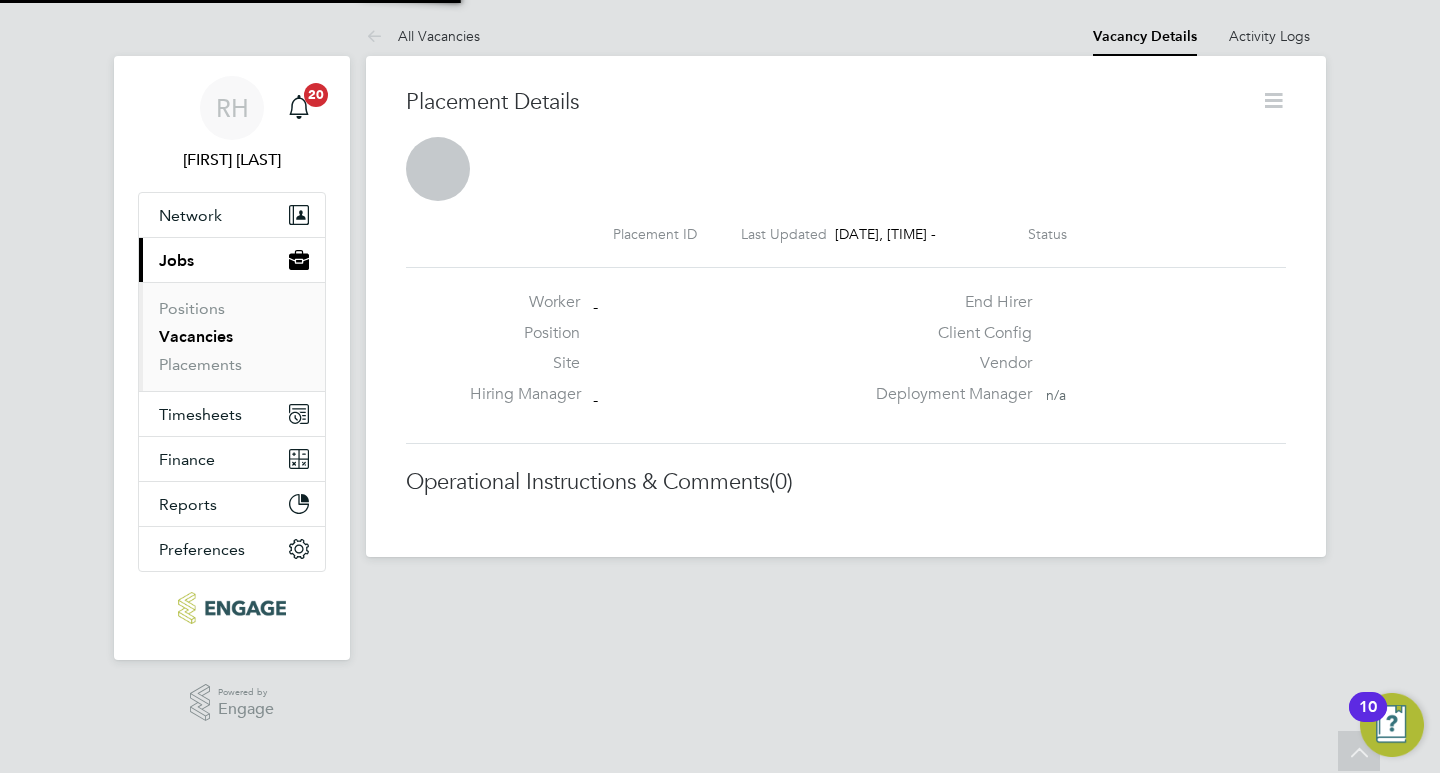 scroll, scrollTop: 0, scrollLeft: 0, axis: both 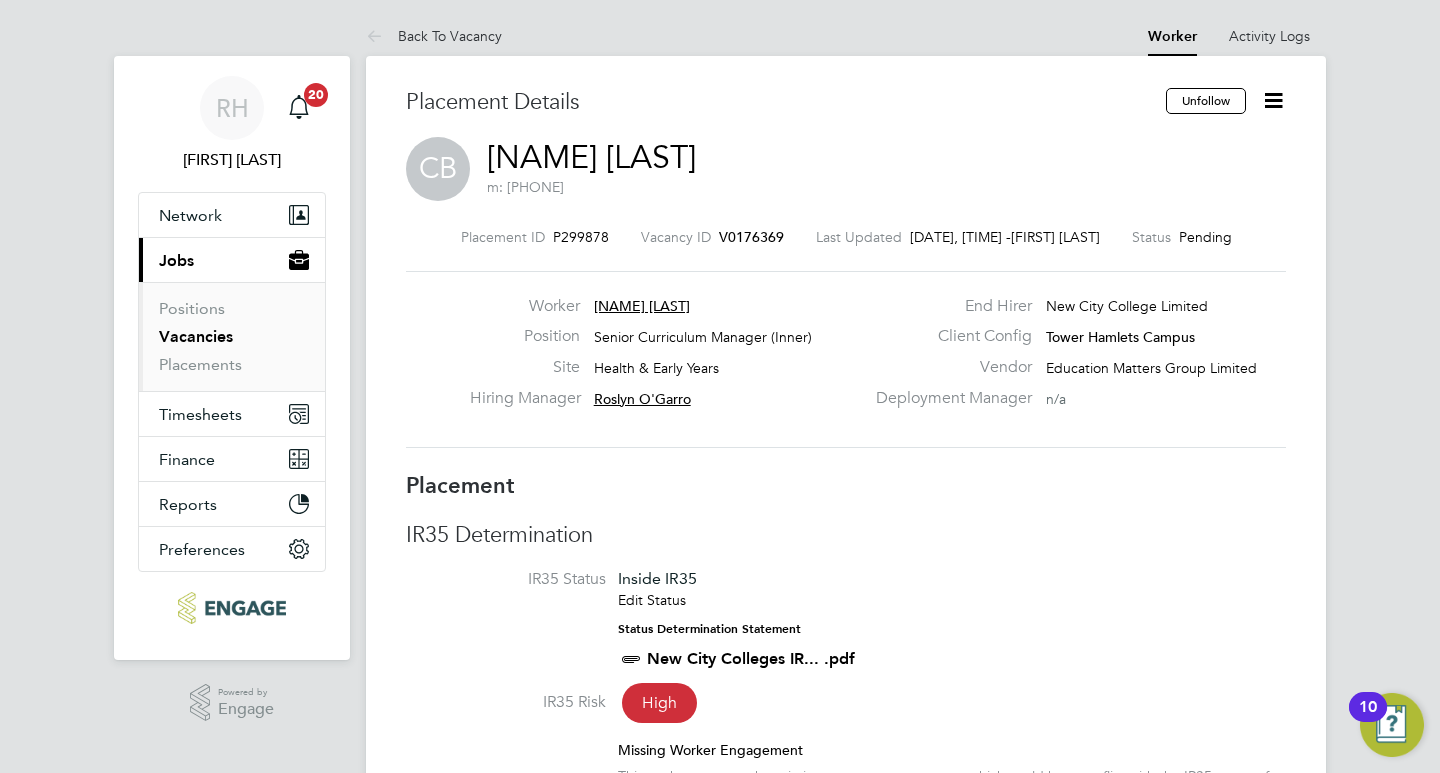 type 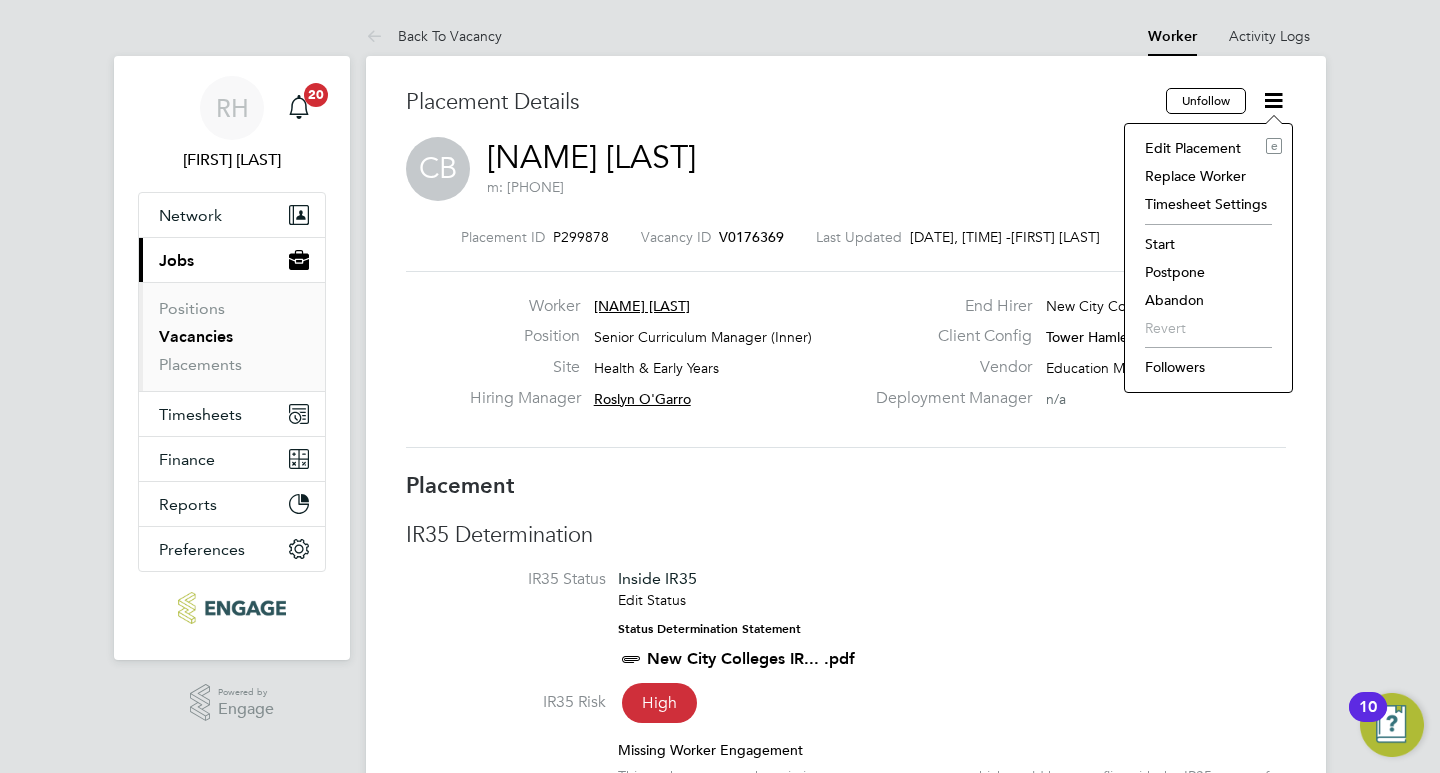 click on "Start" 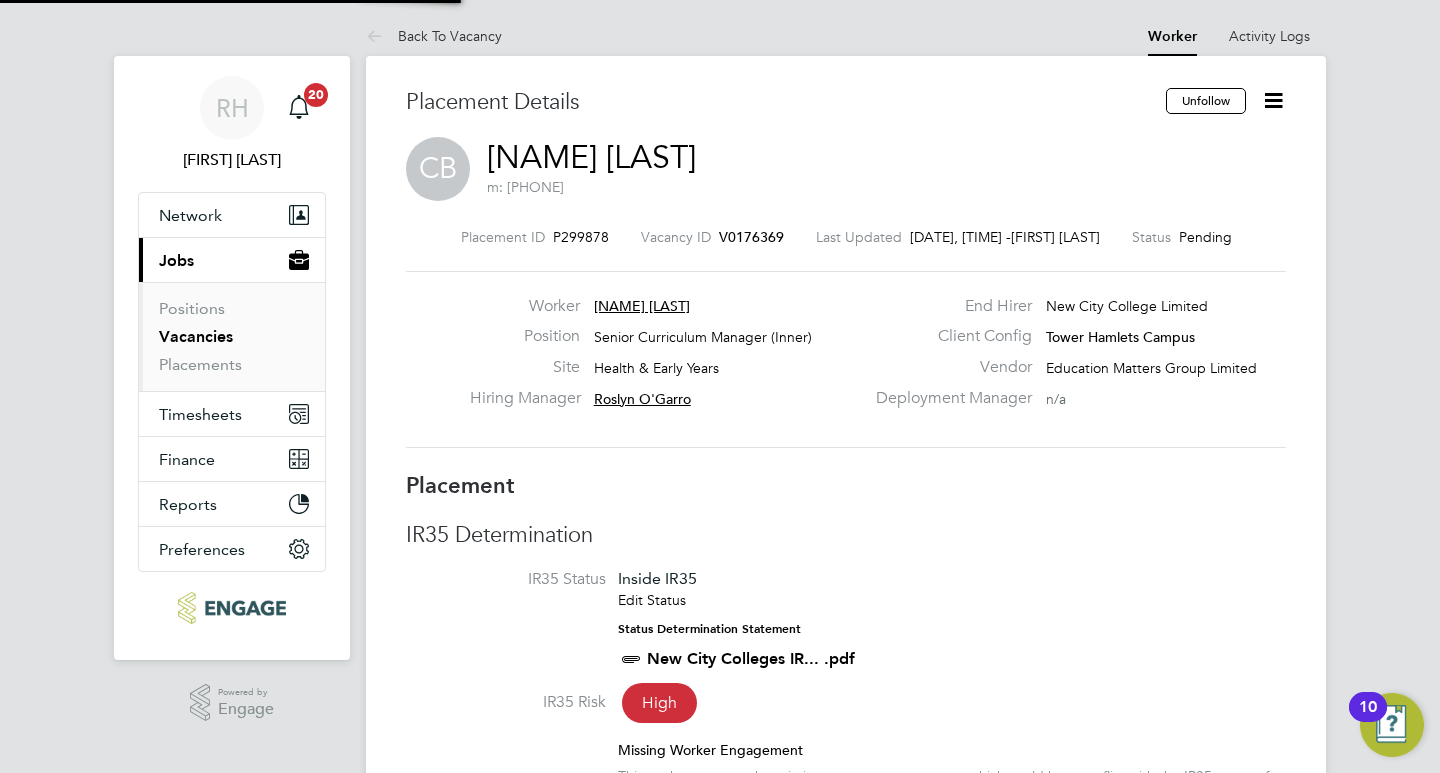 scroll, scrollTop: 10, scrollLeft: 10, axis: both 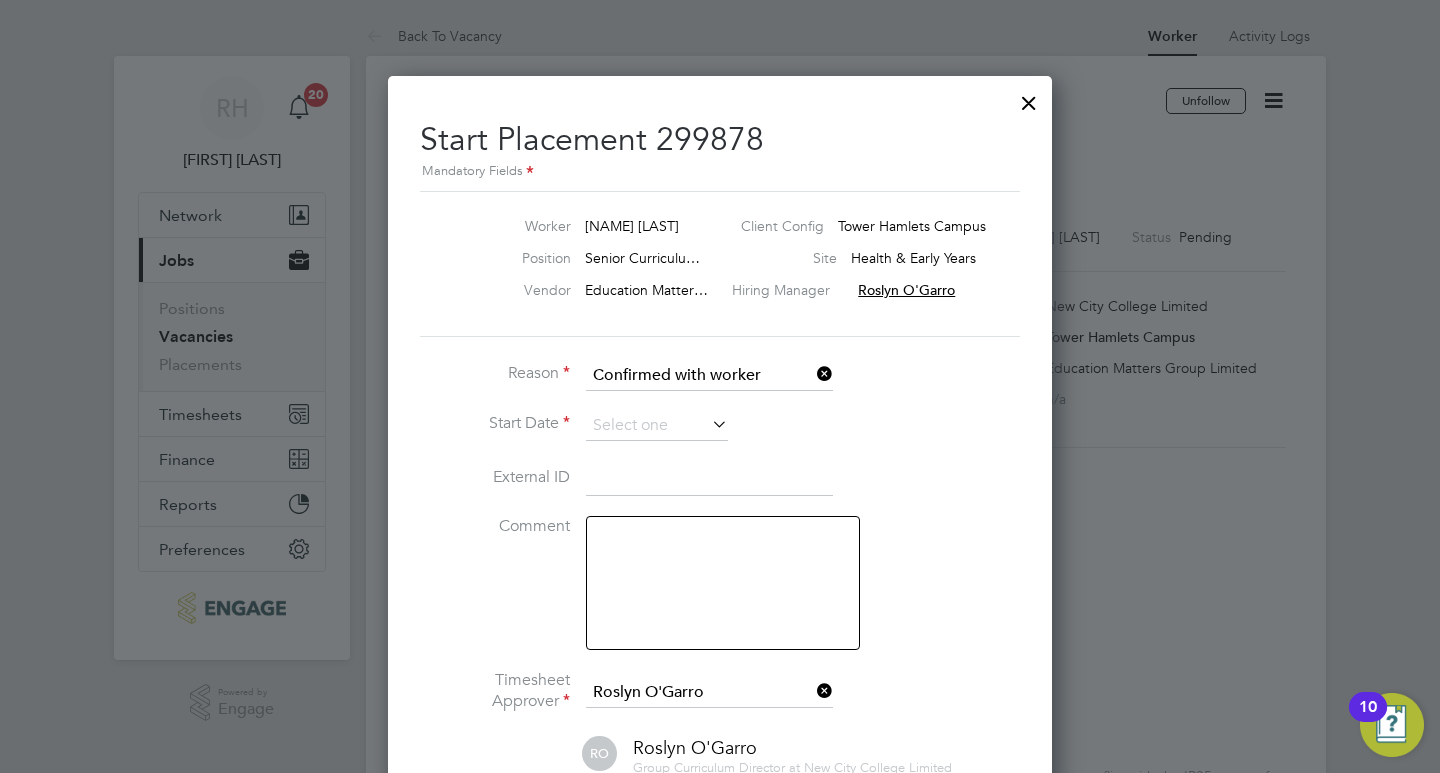 click on "Start Date" 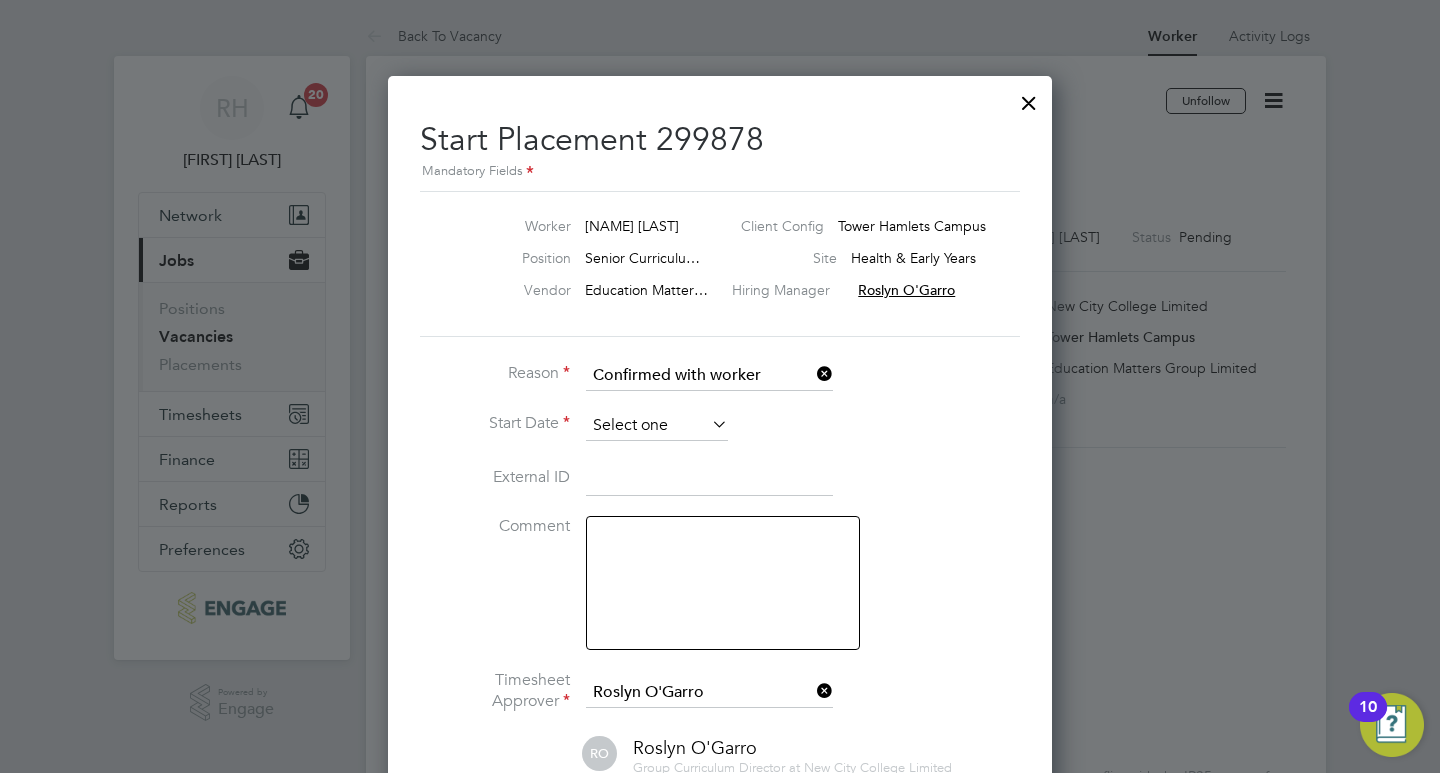 scroll, scrollTop: 649, scrollLeft: 0, axis: vertical 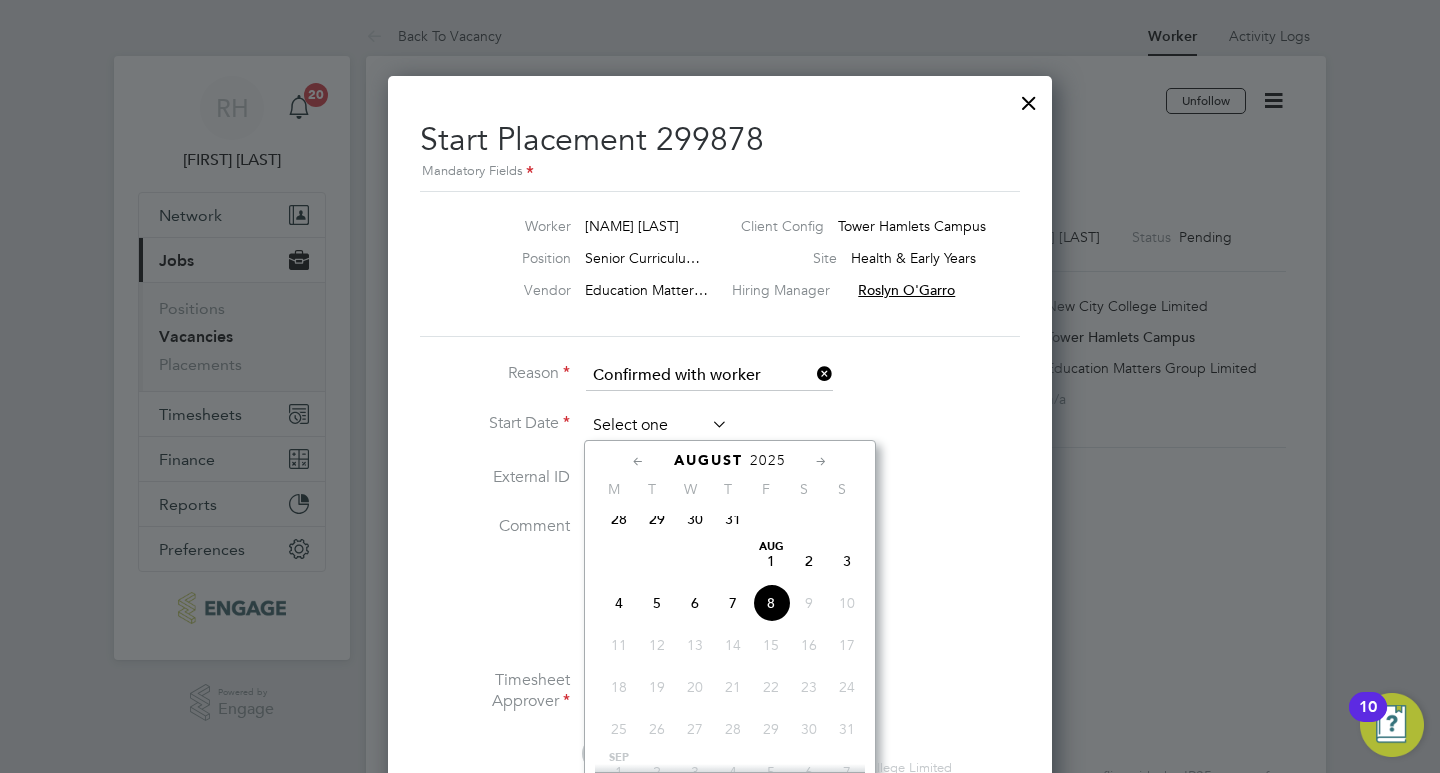 click 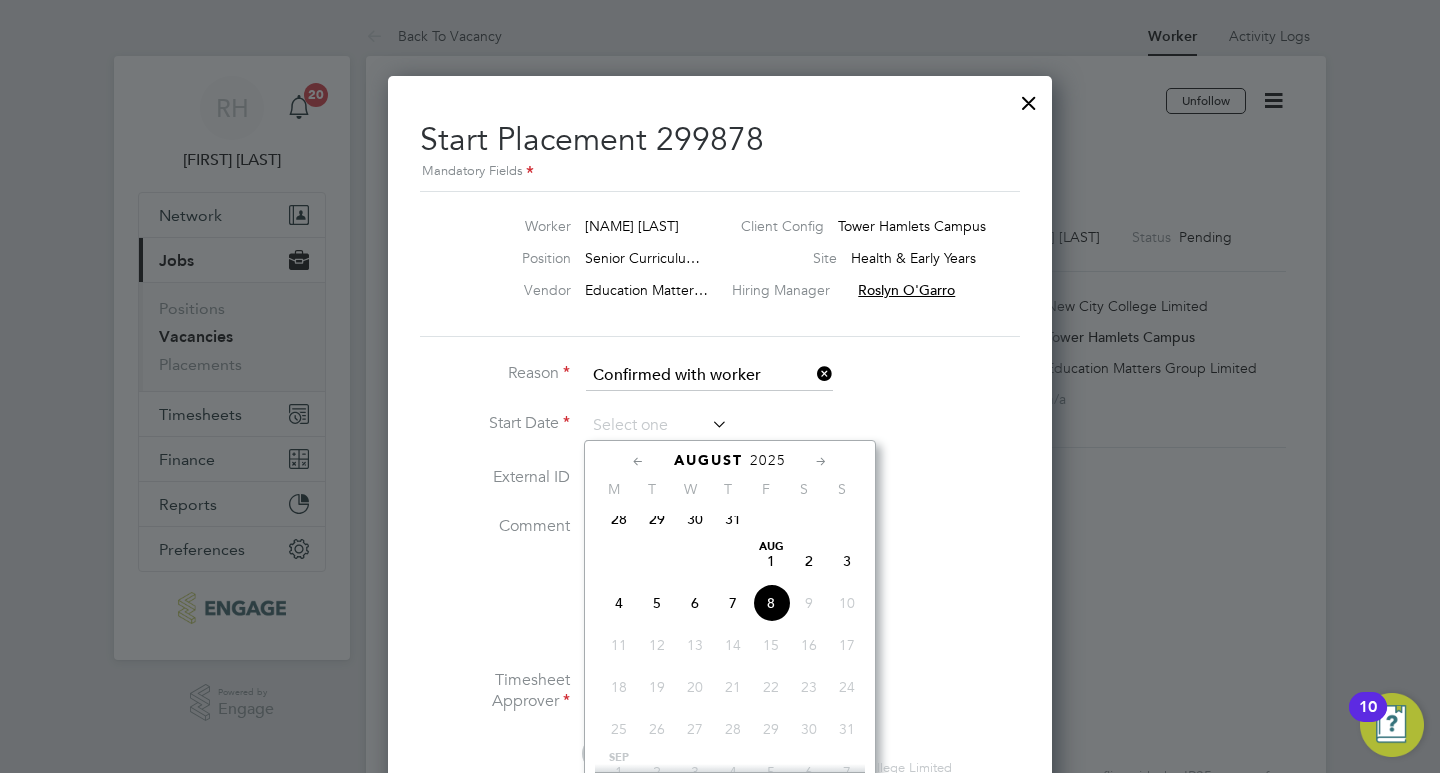 click on "8" 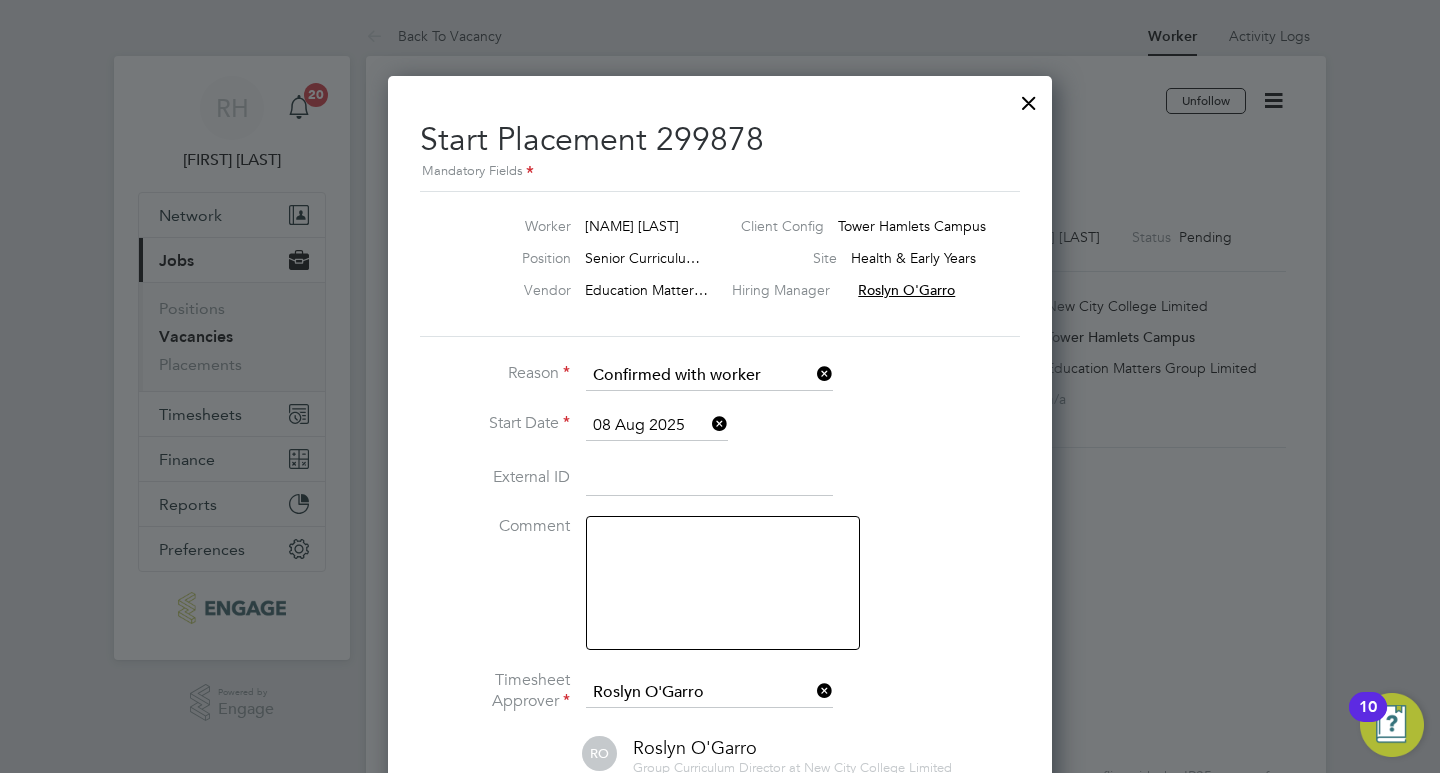 click 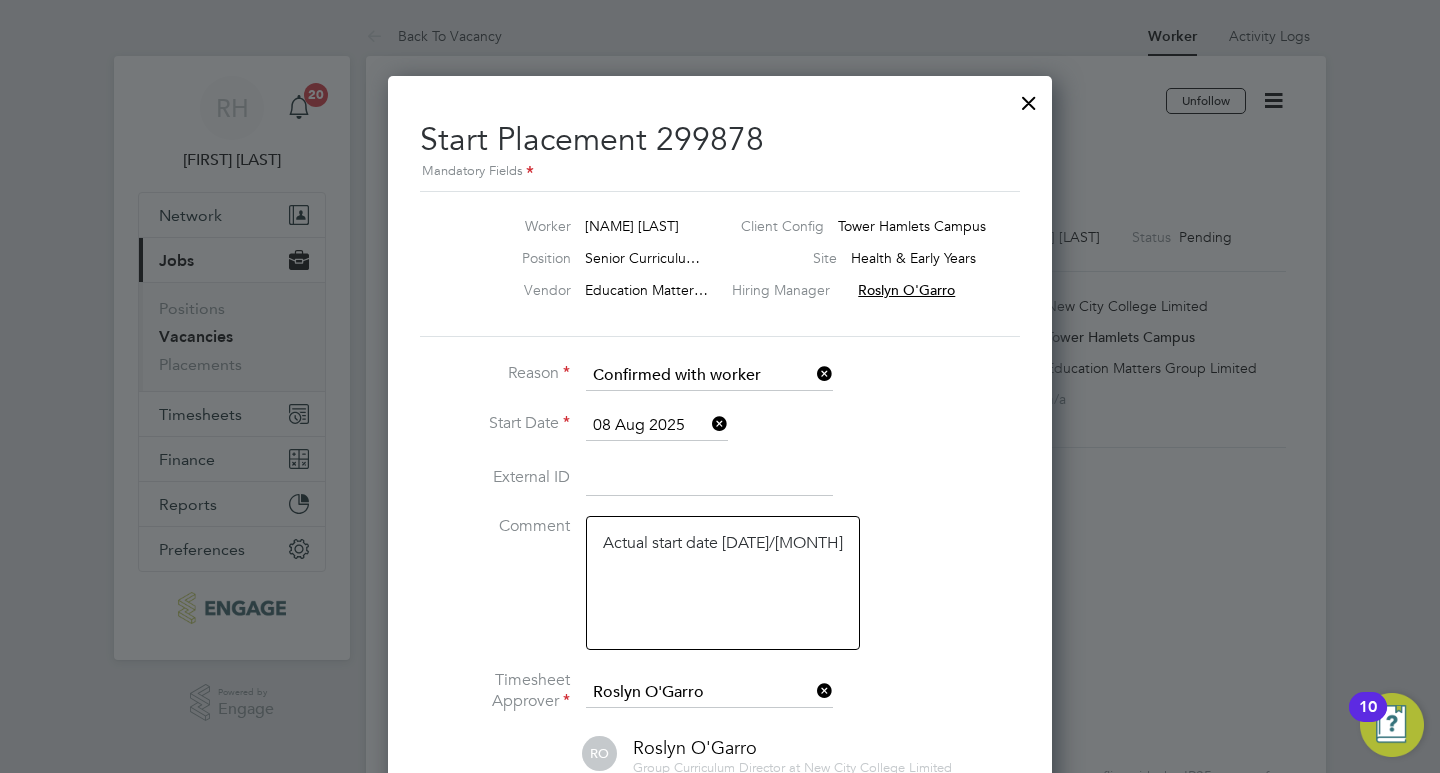 type on "Actual start date 18/08" 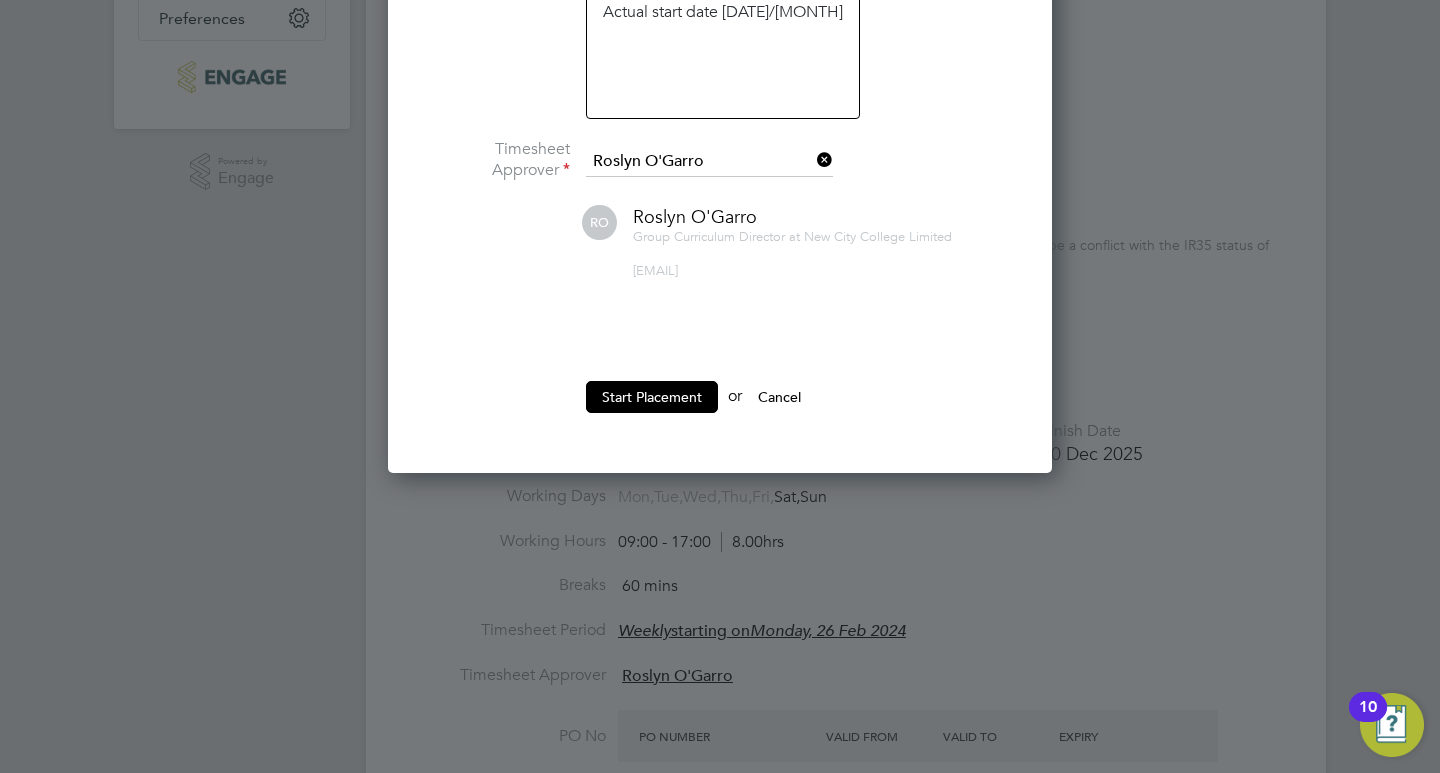 scroll, scrollTop: 560, scrollLeft: 0, axis: vertical 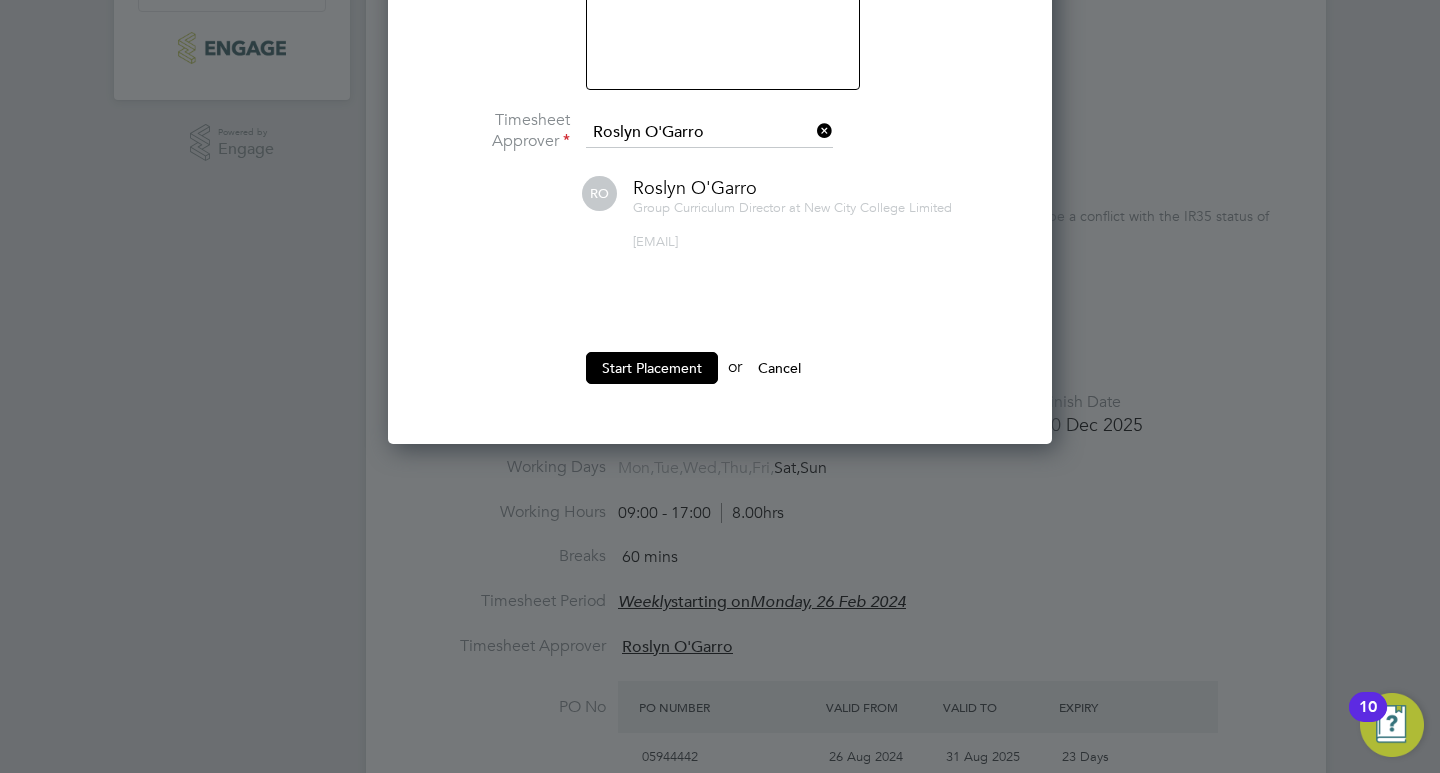 click 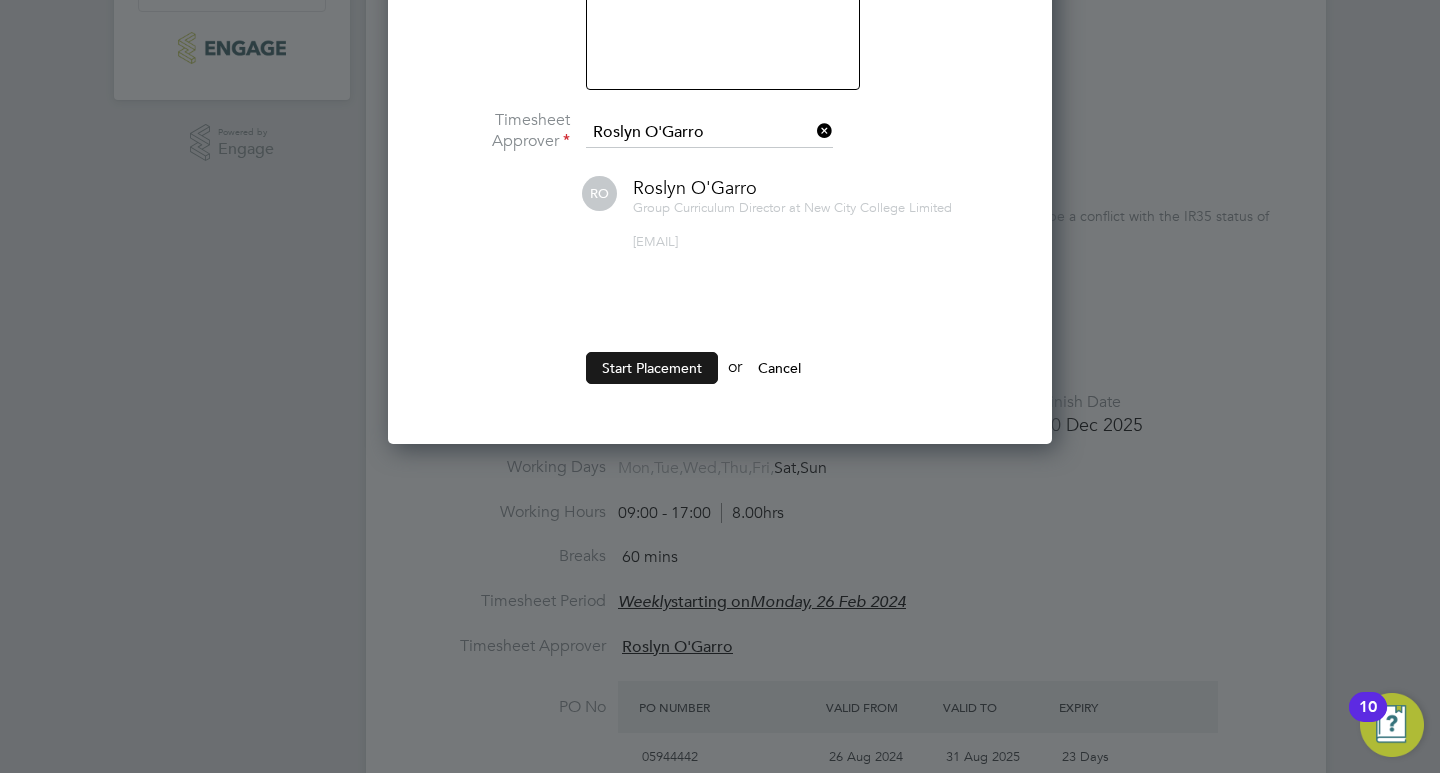 click on "Start Placement" 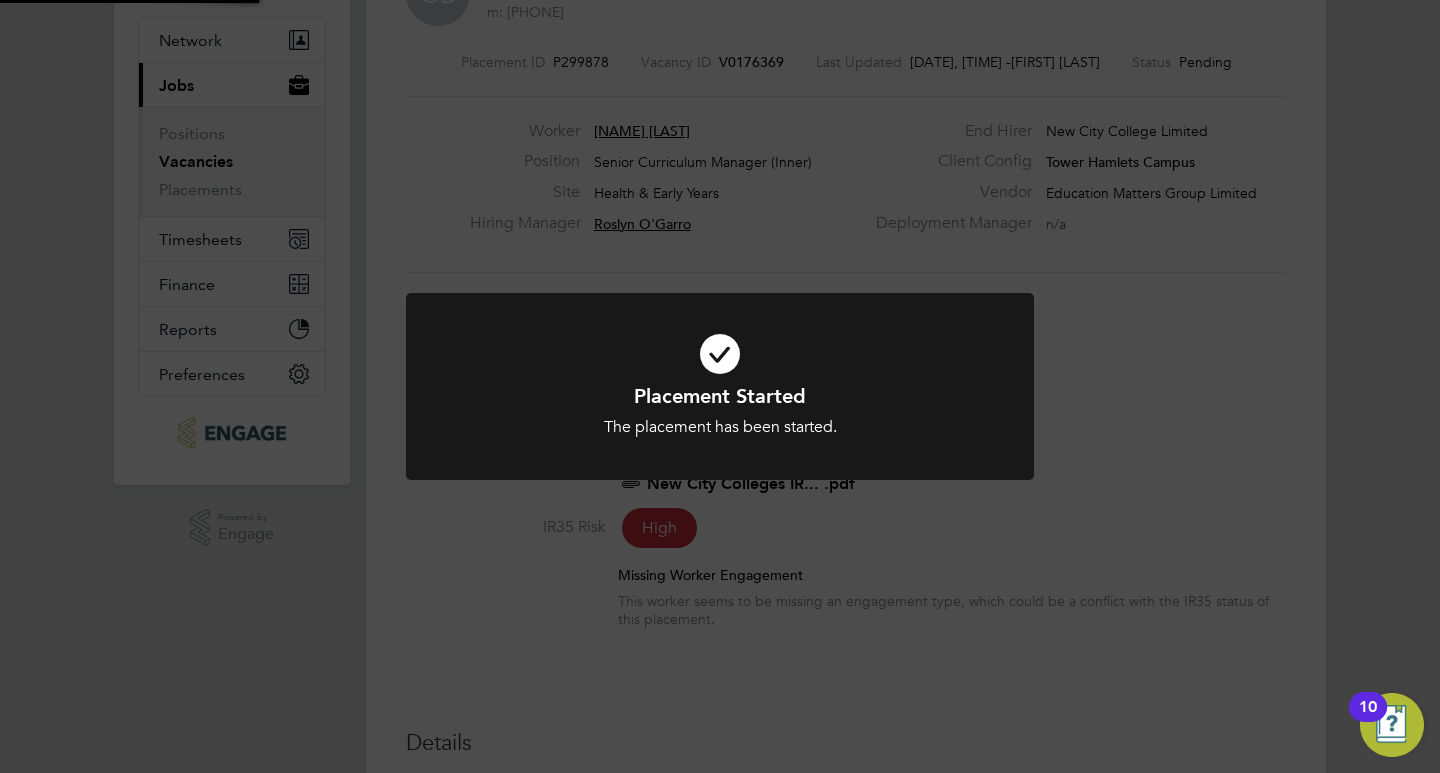 scroll, scrollTop: 30, scrollLeft: 0, axis: vertical 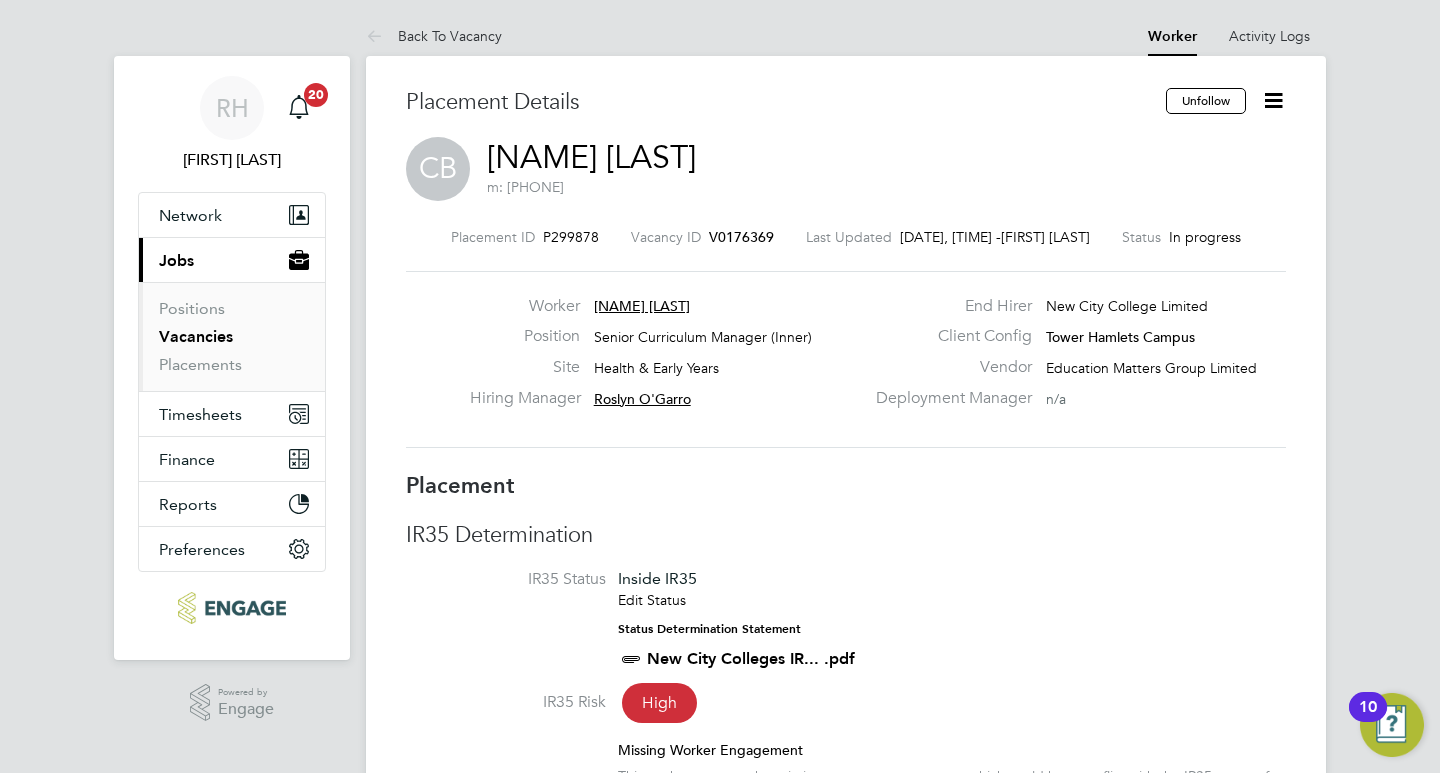 click on "V0176369" 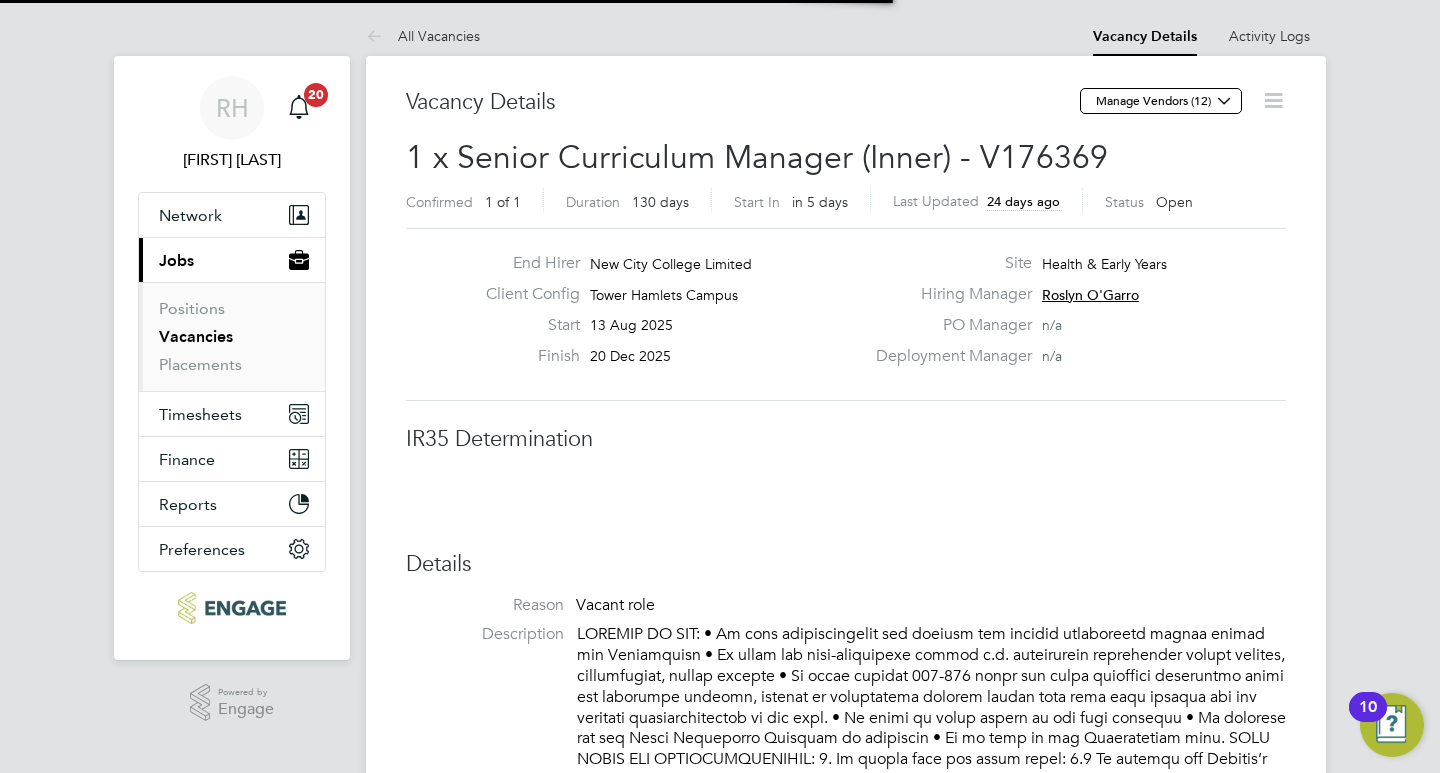 scroll, scrollTop: 10, scrollLeft: 10, axis: both 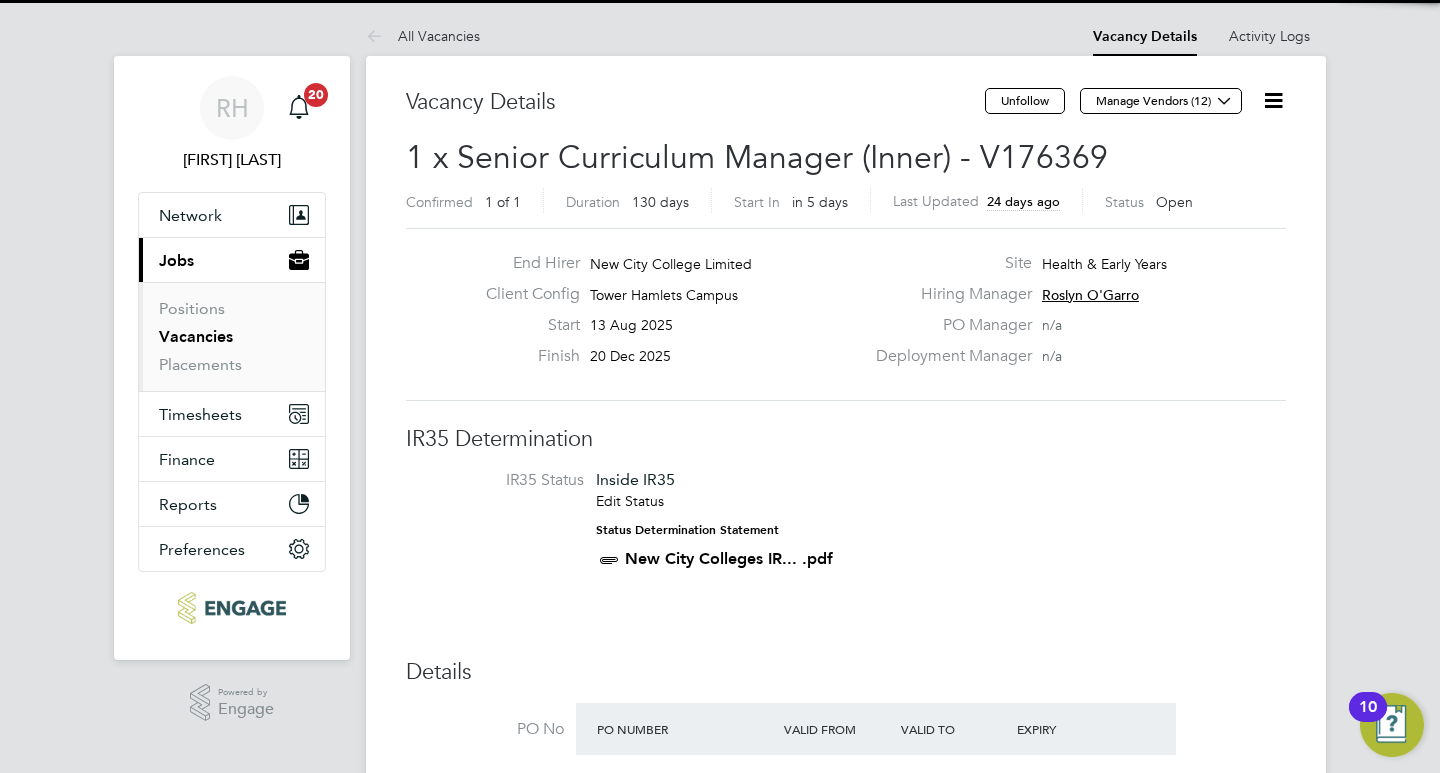click 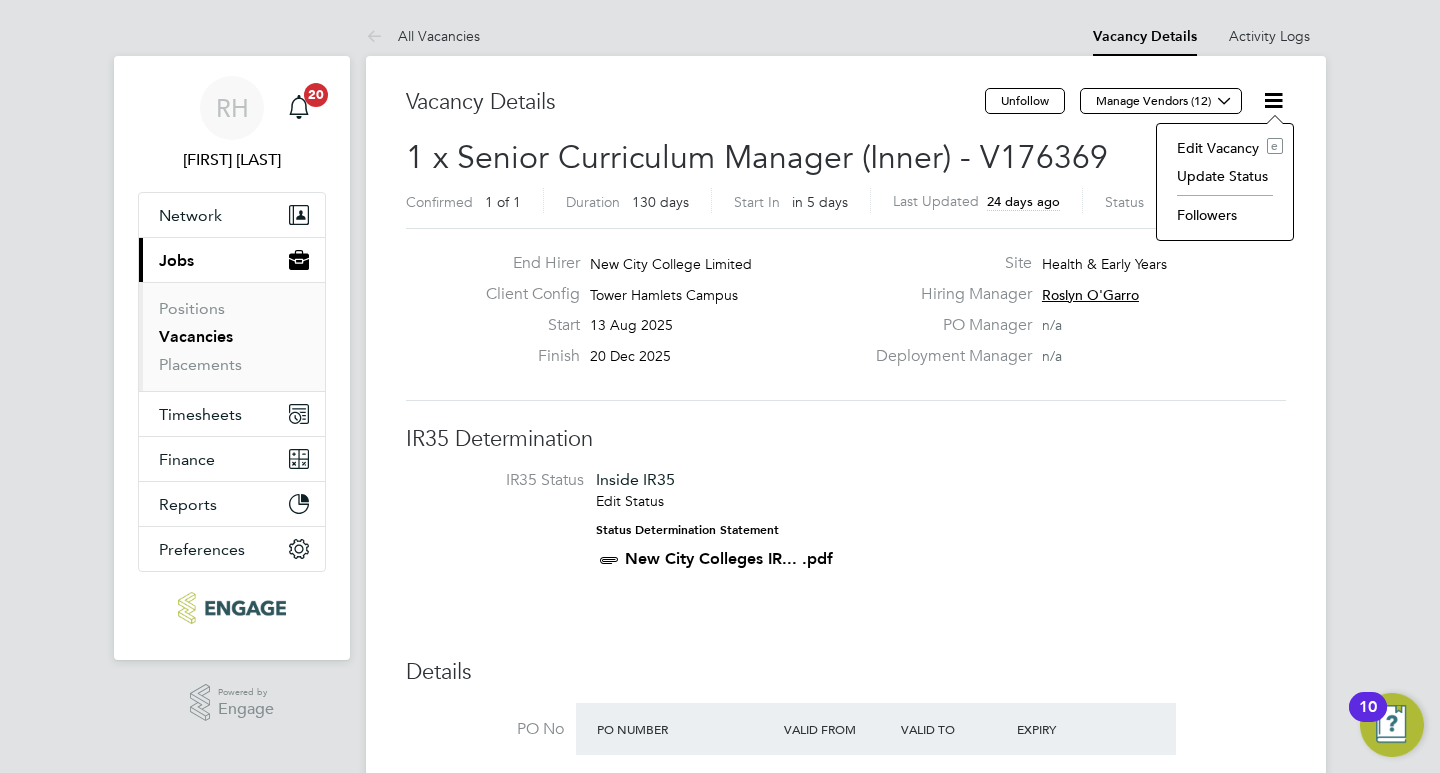 click on "Update Status" 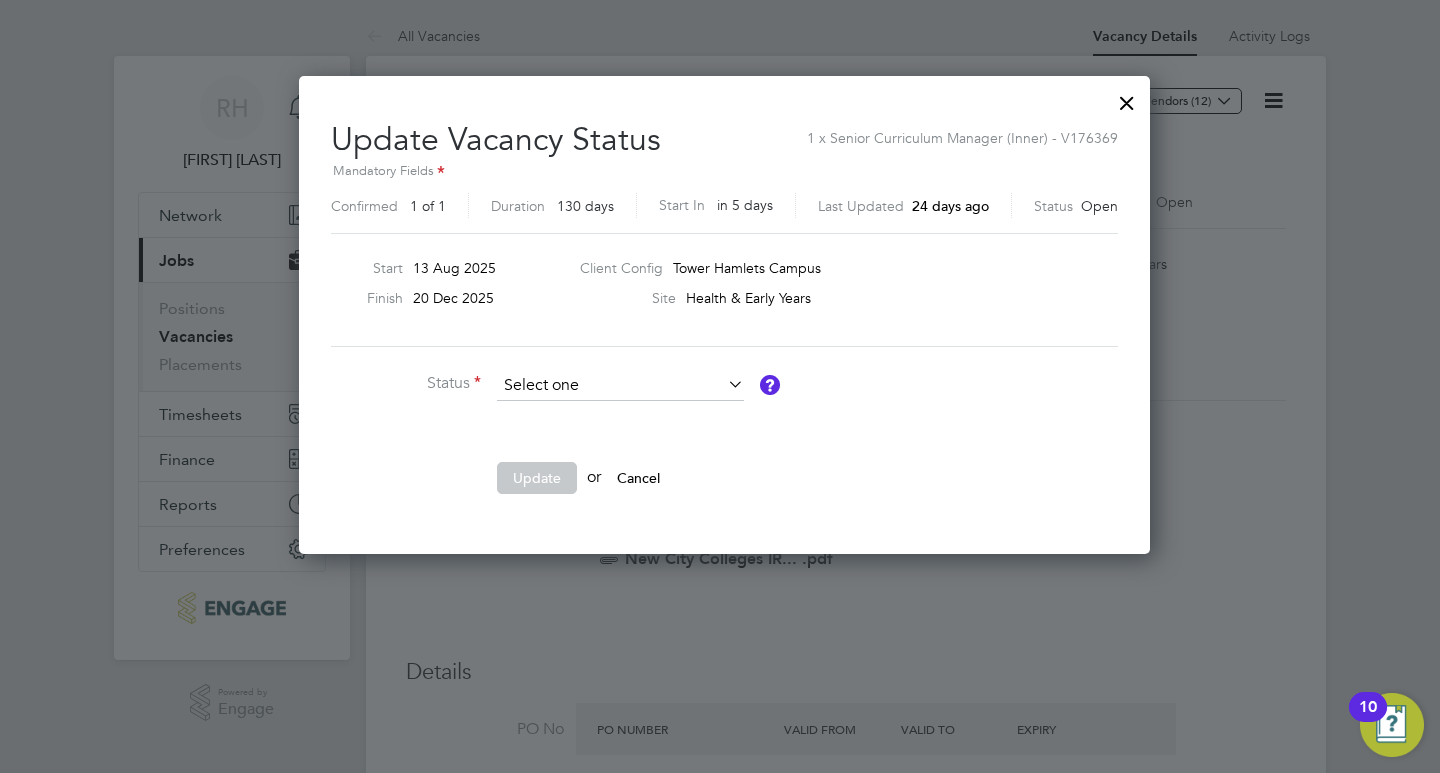 click at bounding box center (620, 386) 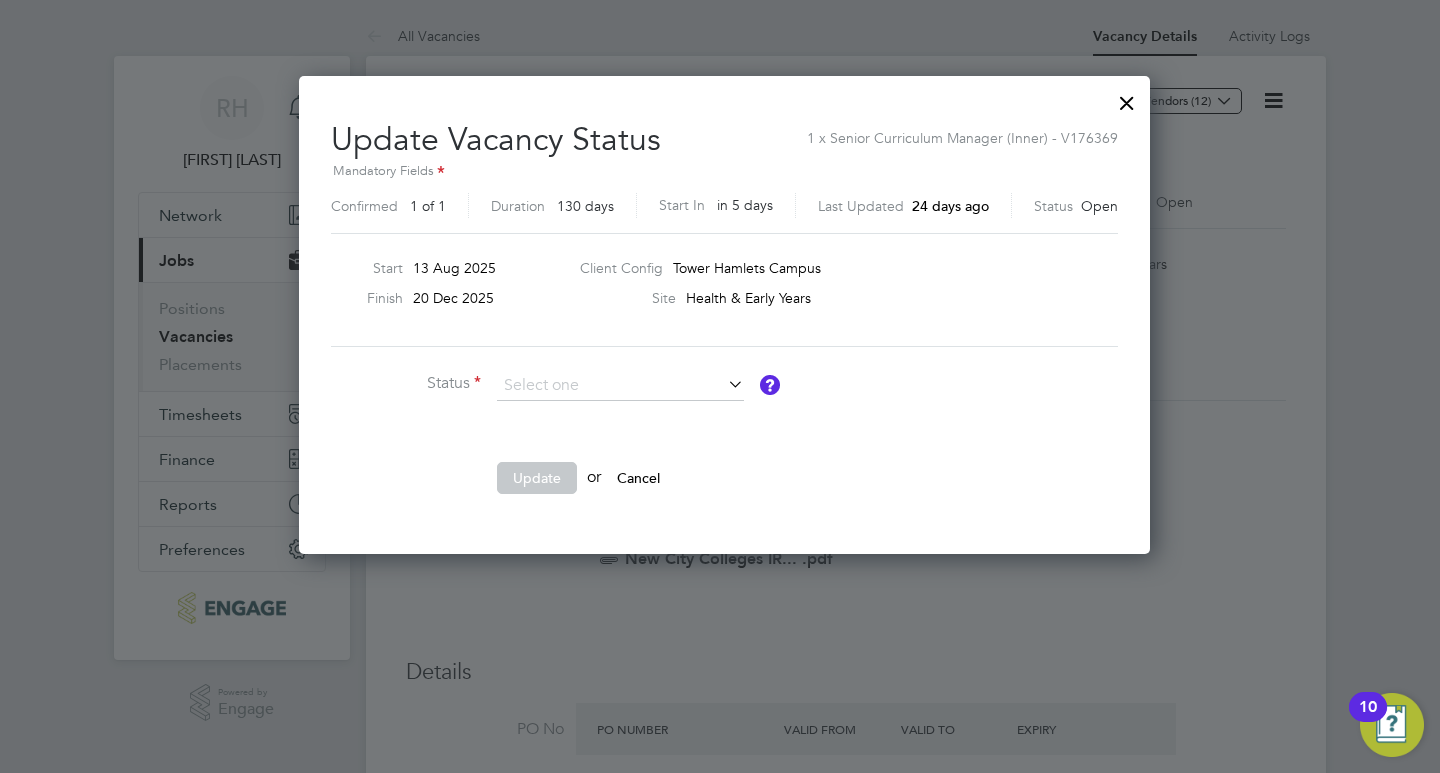 click at bounding box center [724, 384] 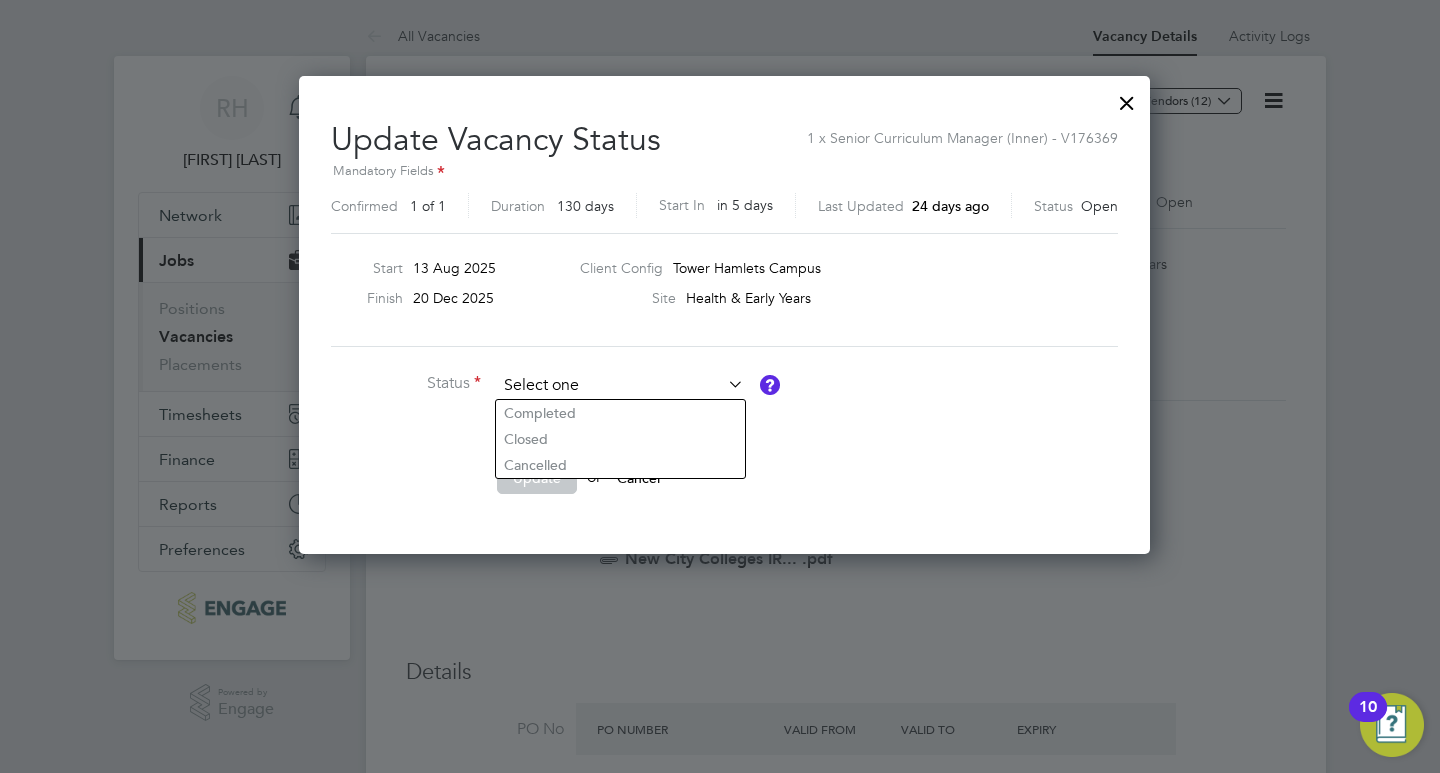 click at bounding box center (620, 386) 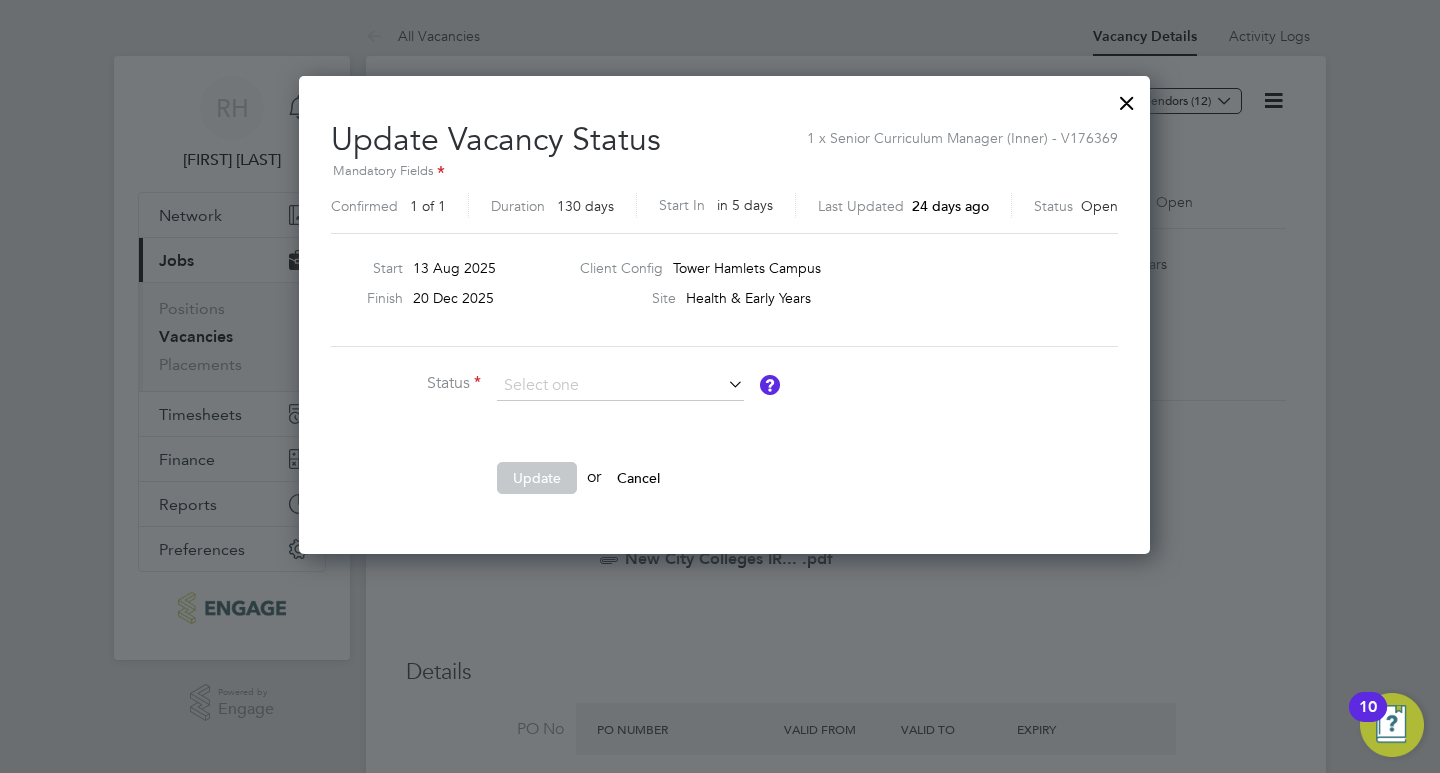 click on "Closed" 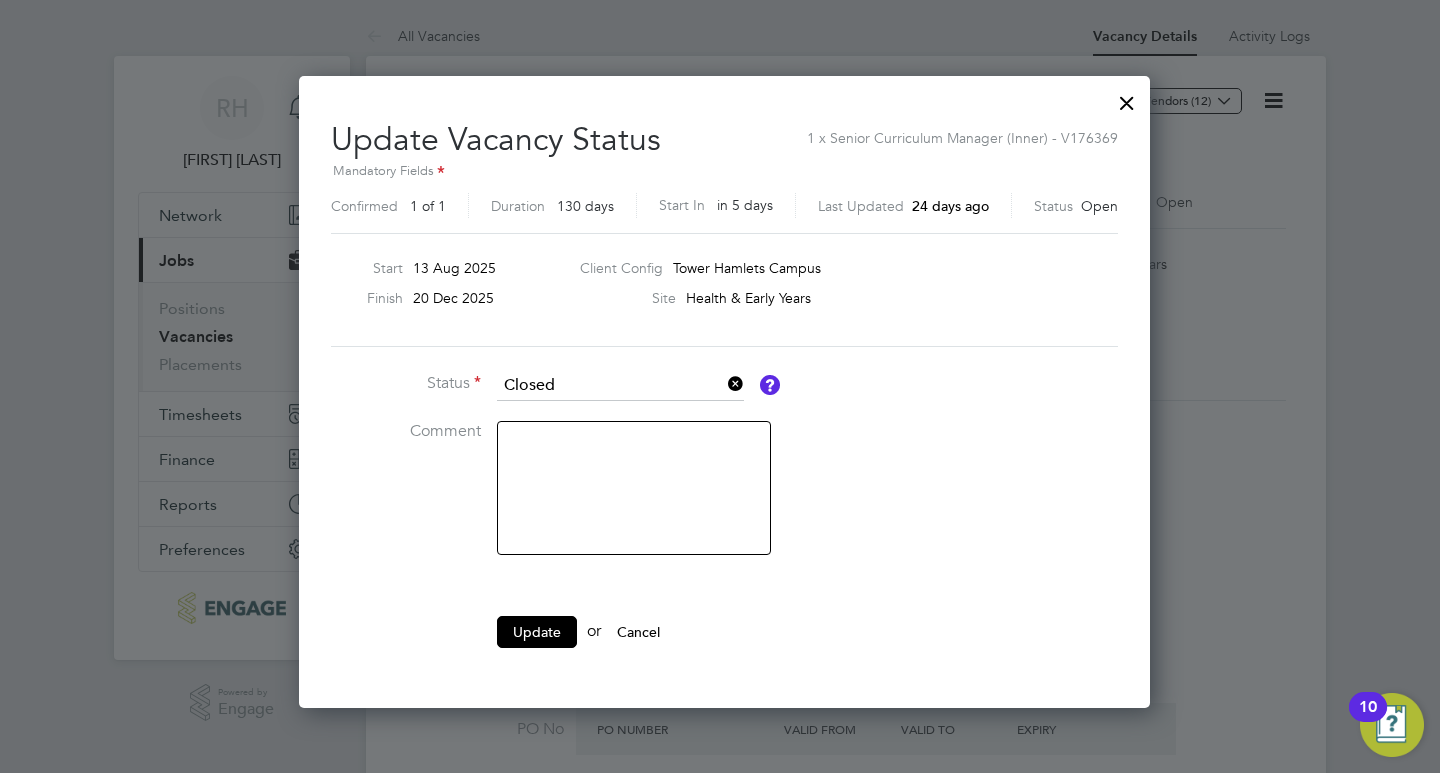 click at bounding box center [634, 488] 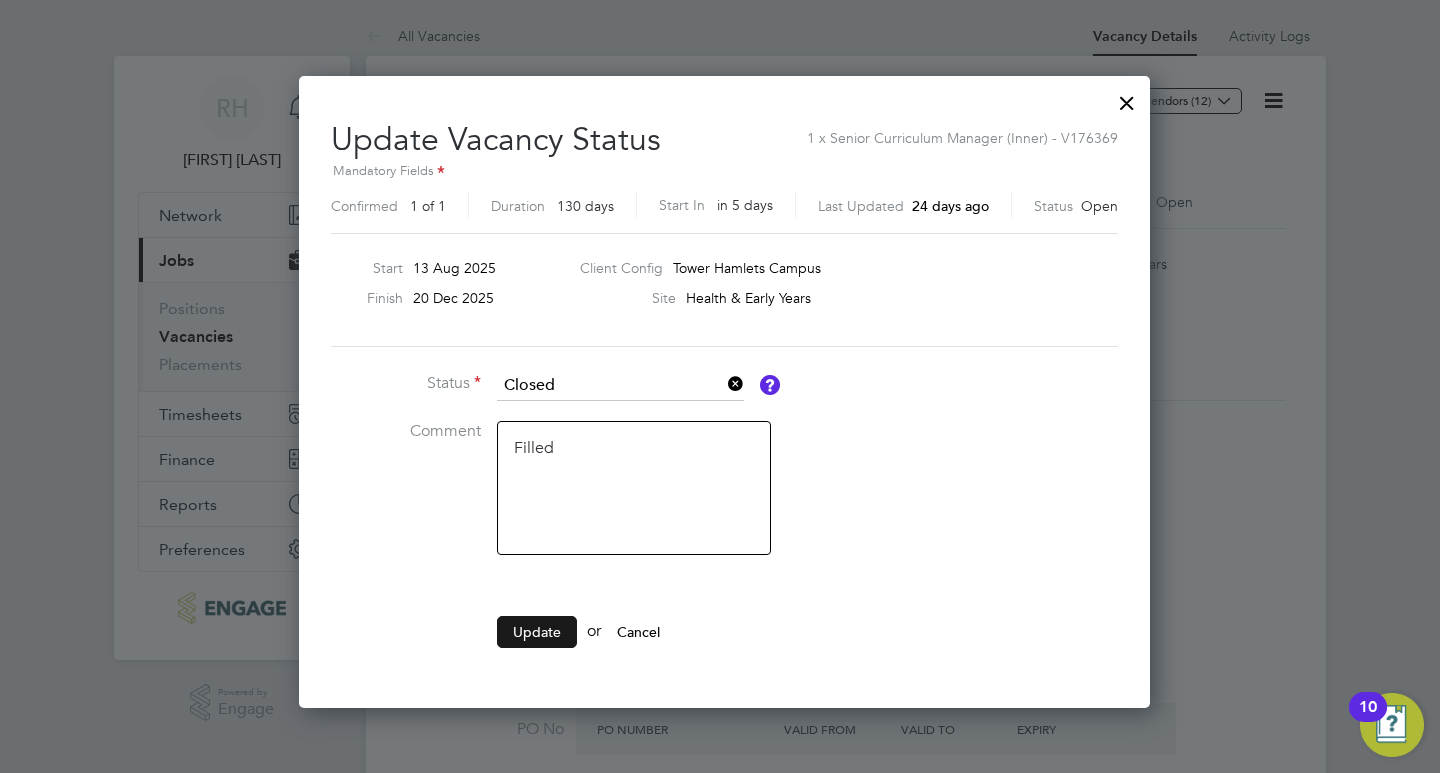 type on "Filled" 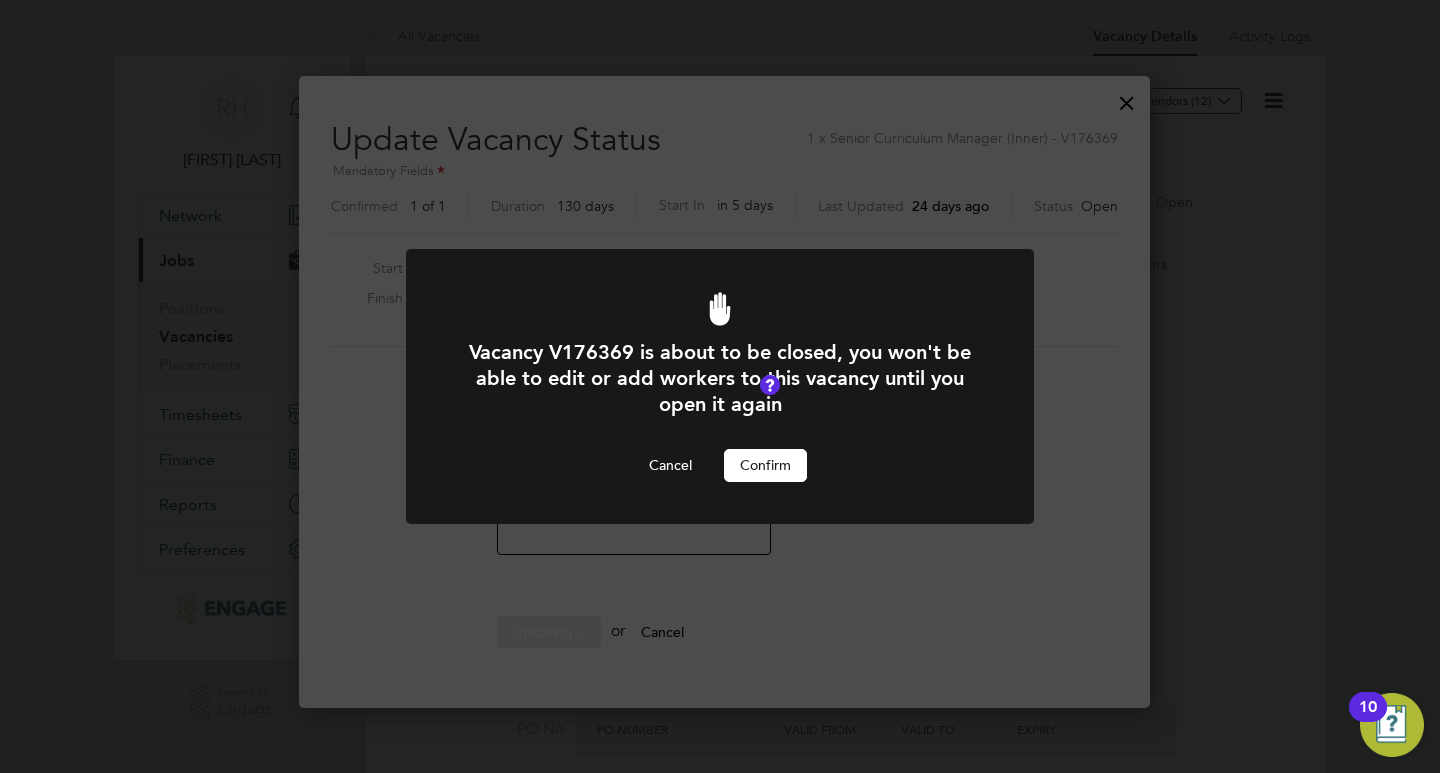 click on "Confirm" at bounding box center [765, 465] 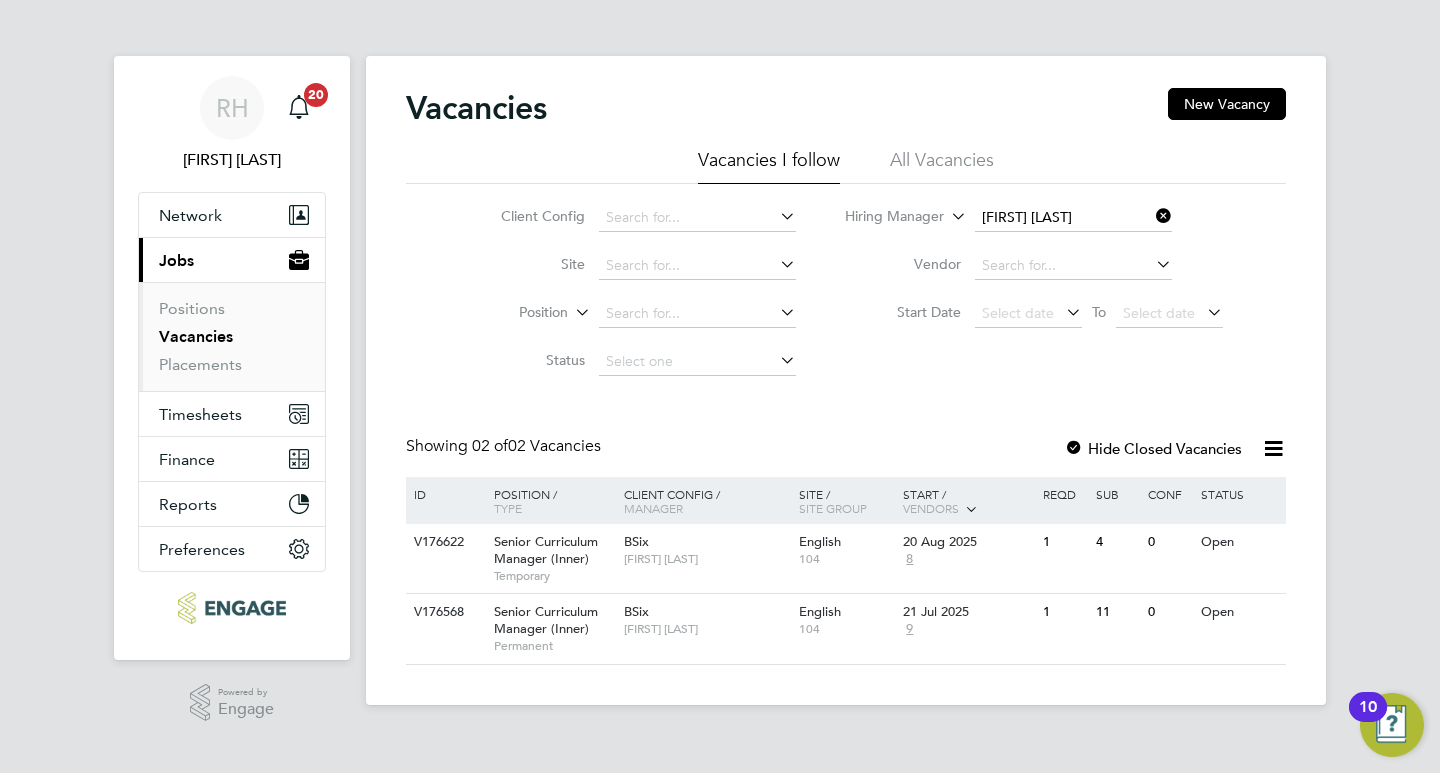 scroll, scrollTop: 0, scrollLeft: 0, axis: both 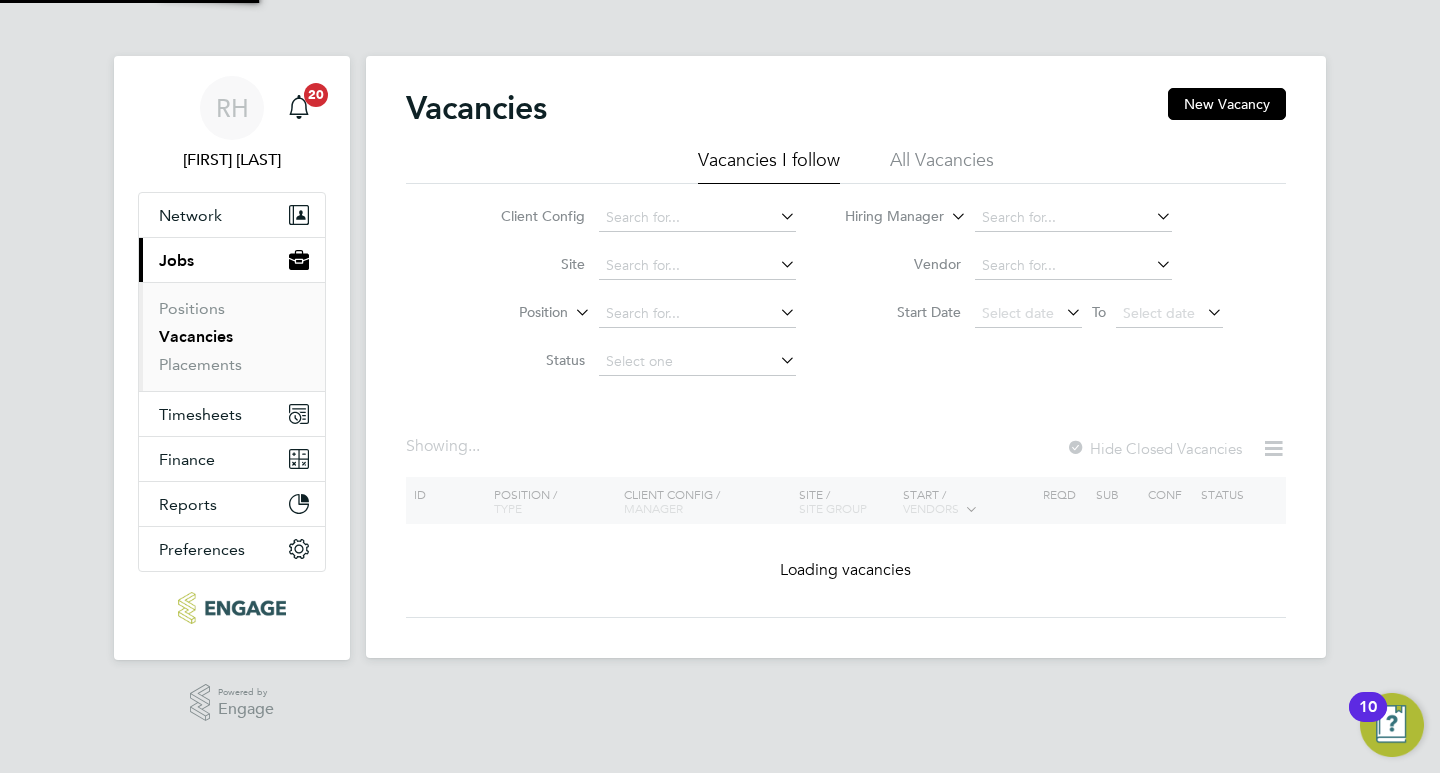 click on "All Vacancies" 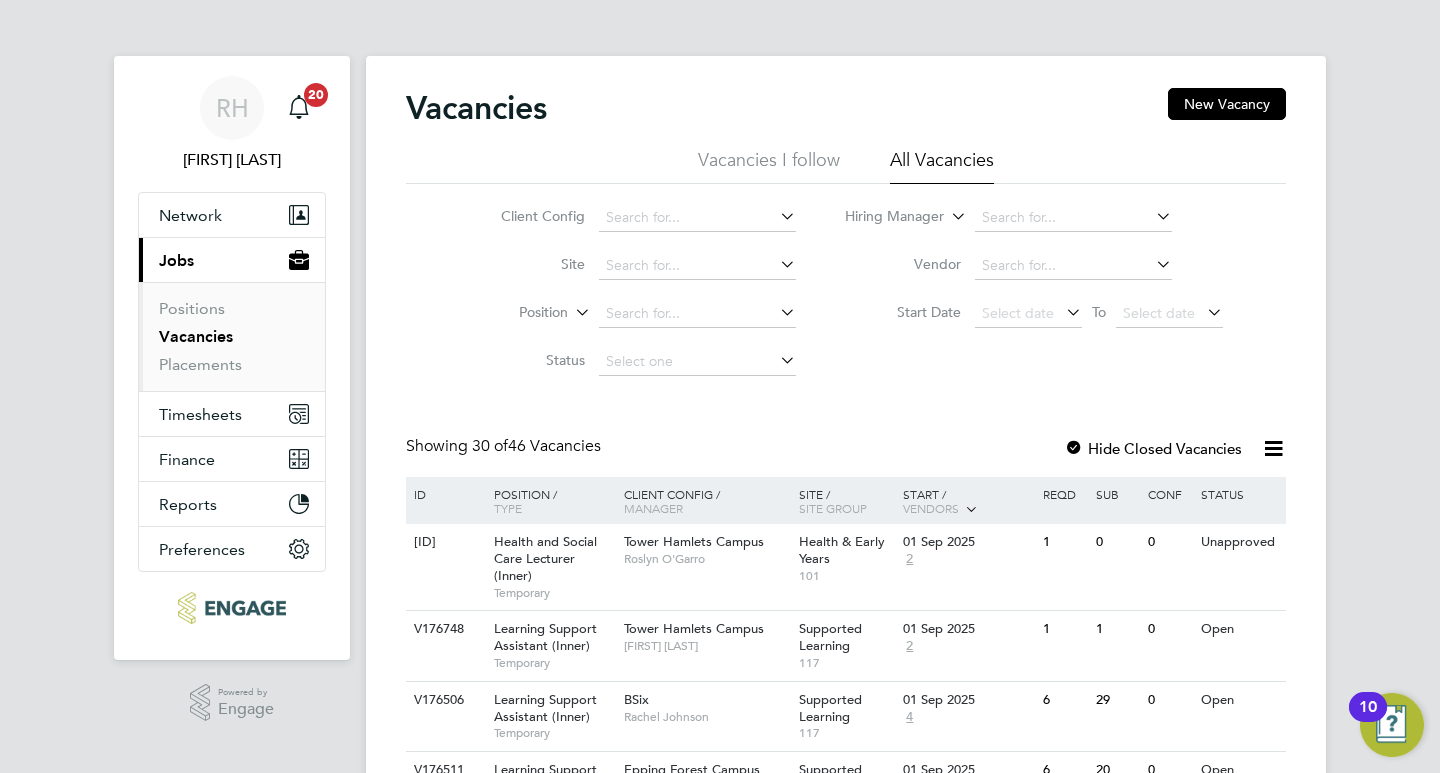 scroll, scrollTop: 0, scrollLeft: 0, axis: both 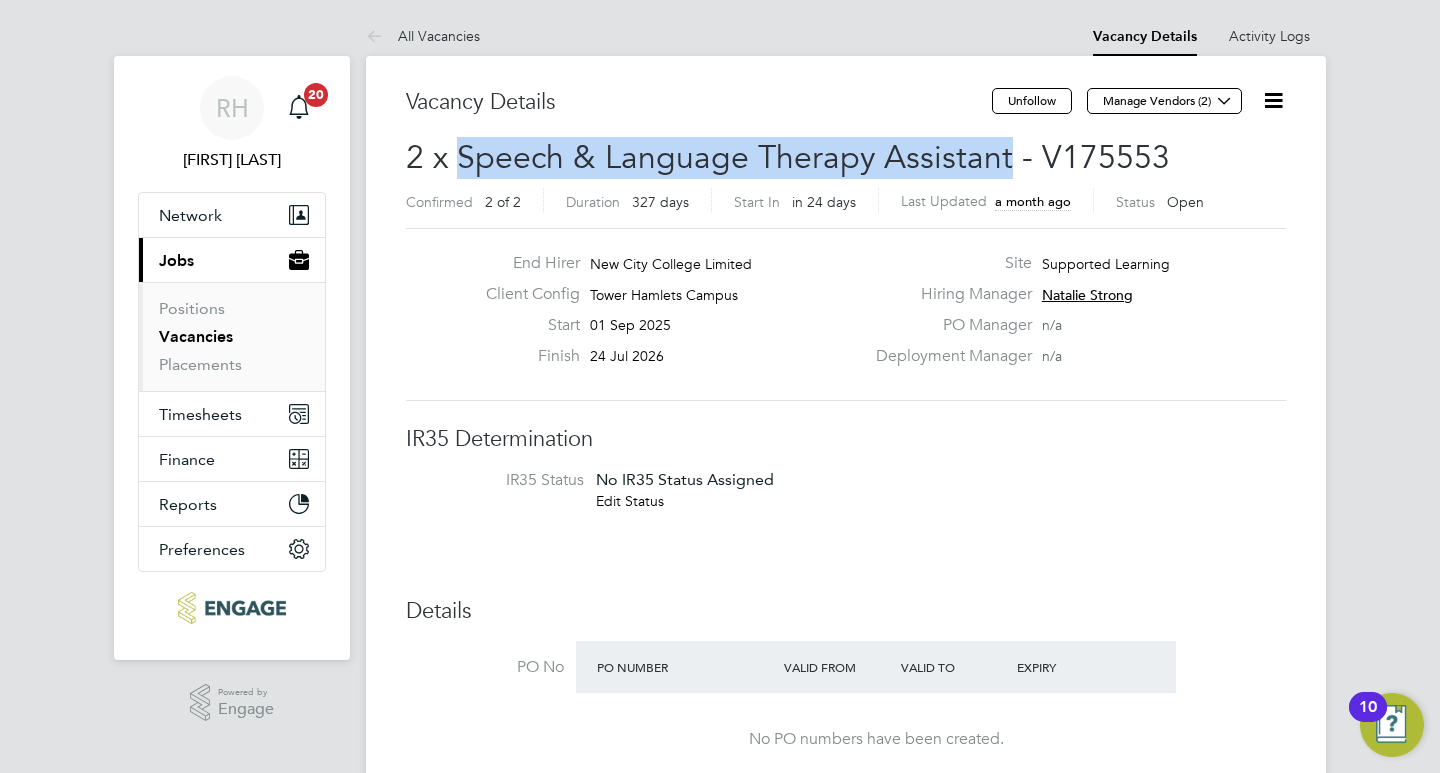 drag, startPoint x: 1006, startPoint y: 158, endPoint x: 462, endPoint y: 157, distance: 544.0009 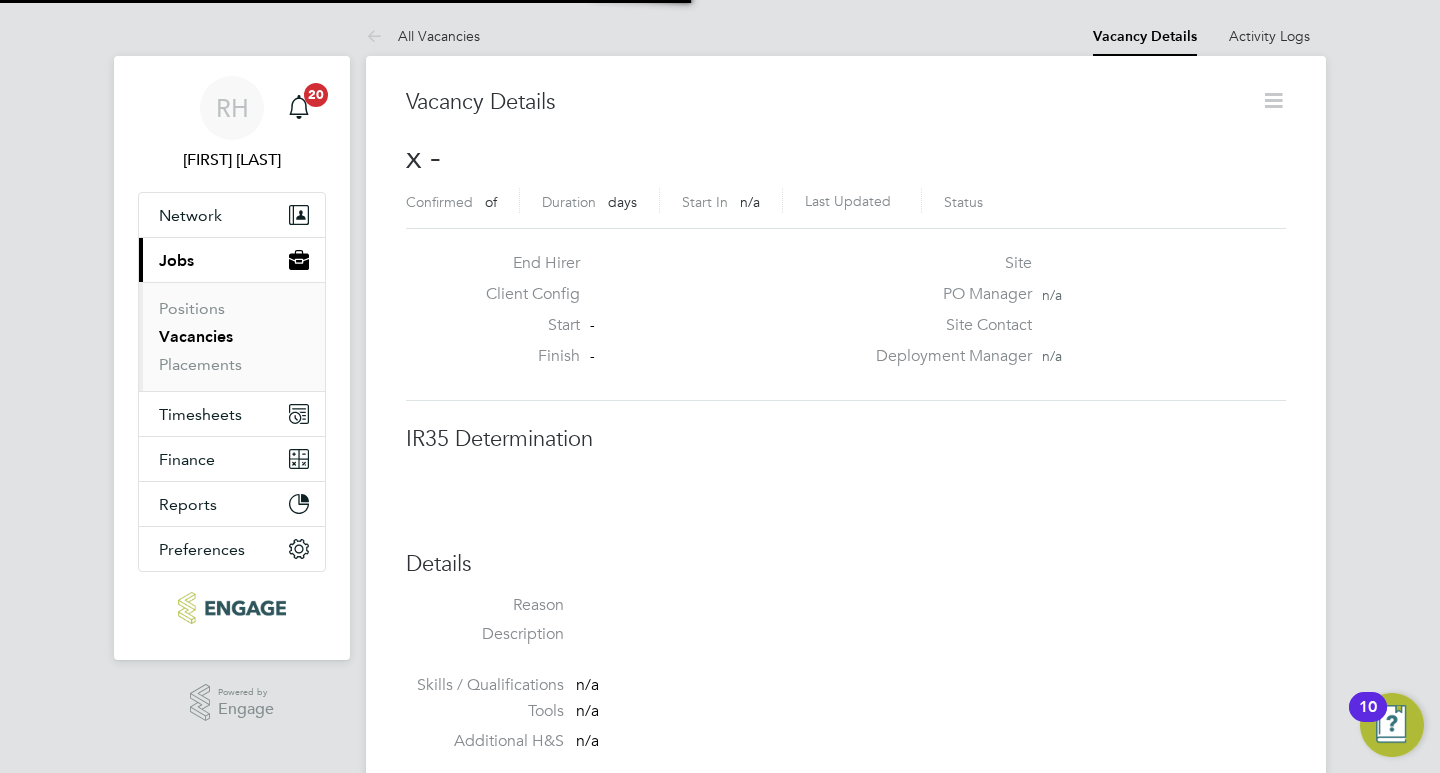 scroll, scrollTop: 10, scrollLeft: 10, axis: both 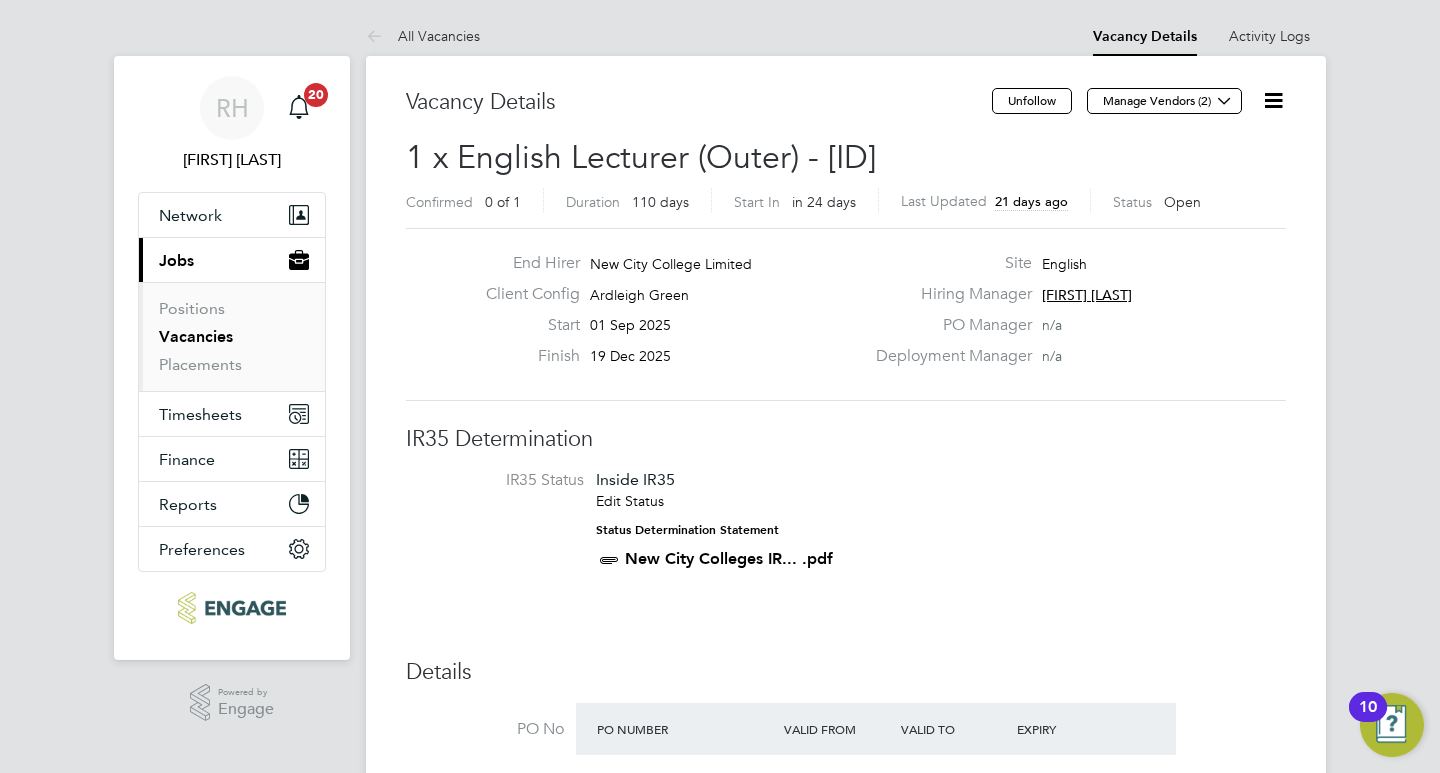 click on "PO Manager  n/a" 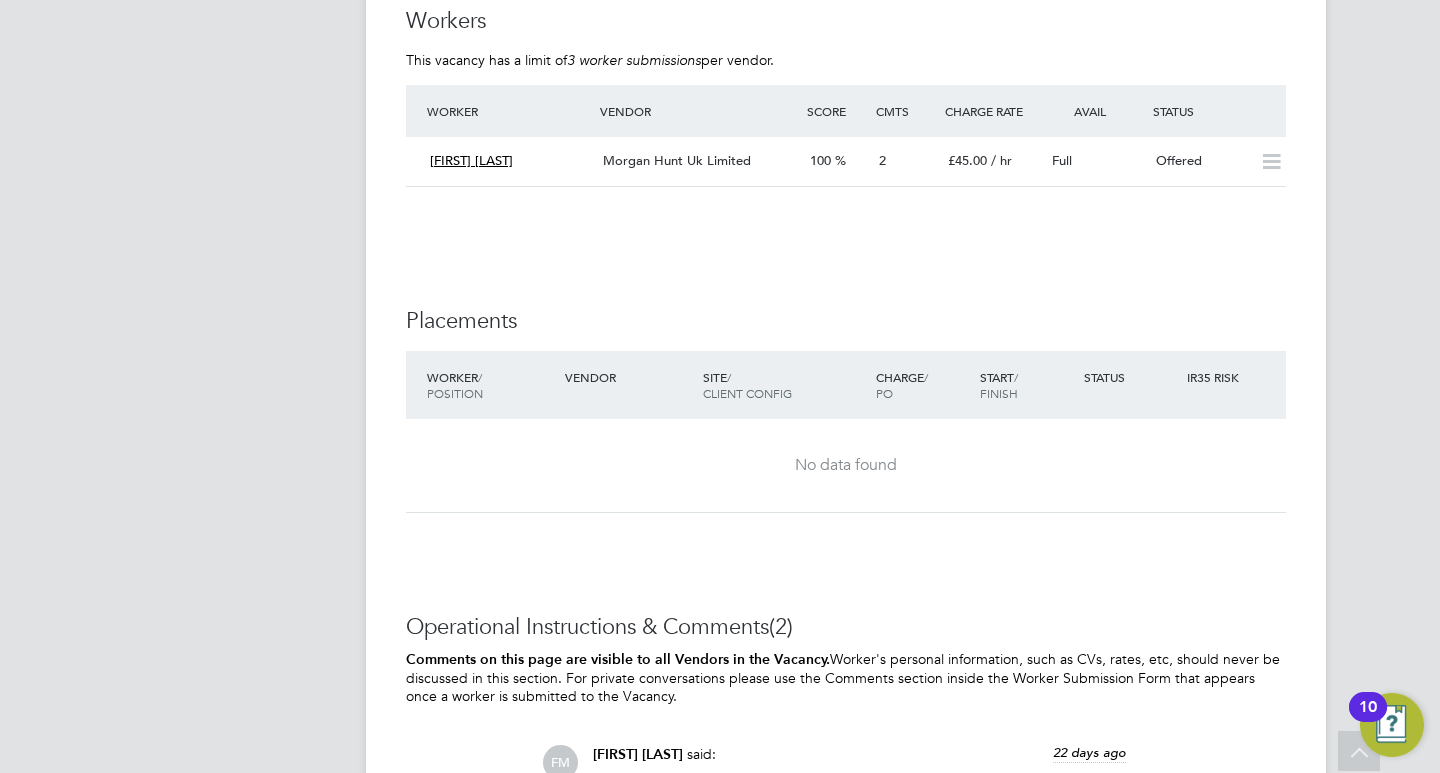 scroll, scrollTop: 3160, scrollLeft: 0, axis: vertical 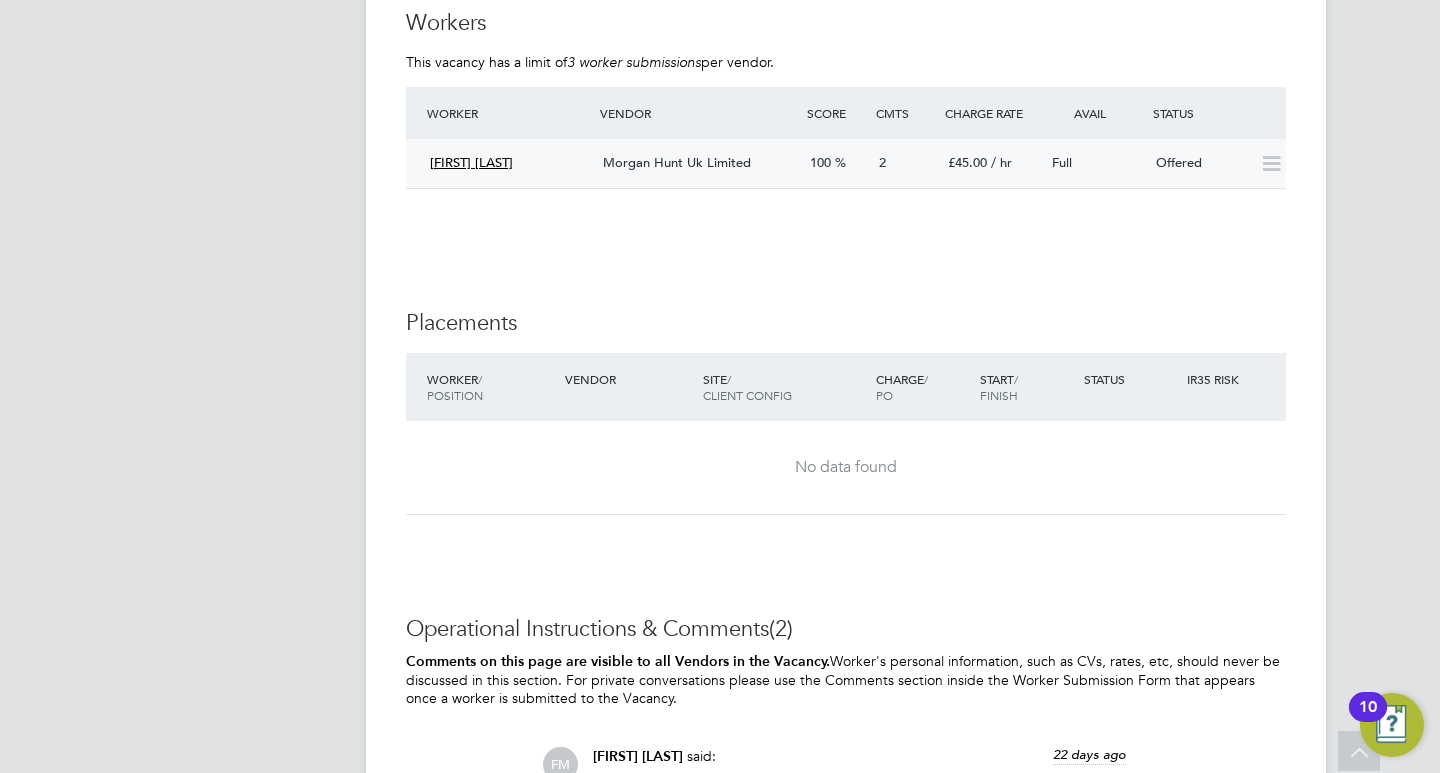 click on "Morgan Hunt Uk Limited" 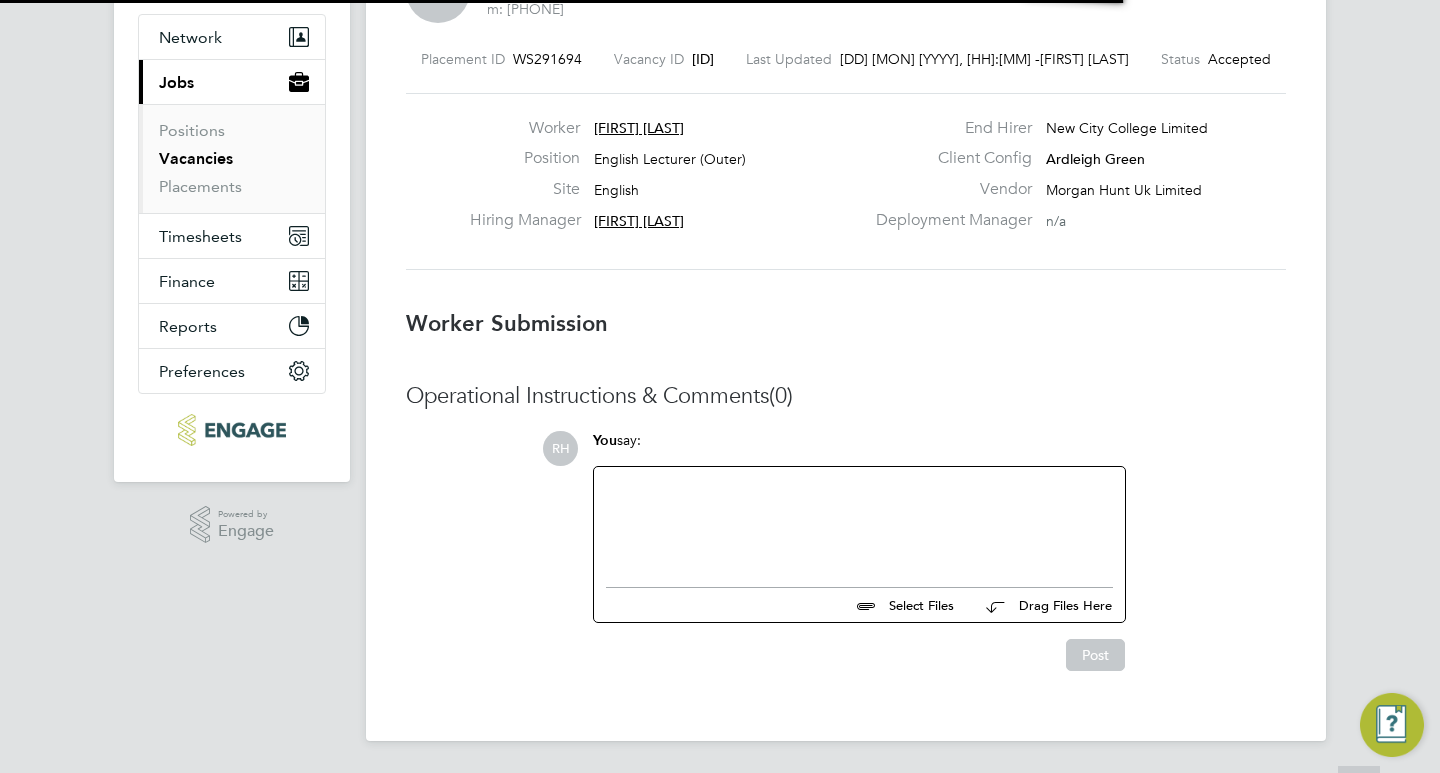 scroll, scrollTop: 0, scrollLeft: 0, axis: both 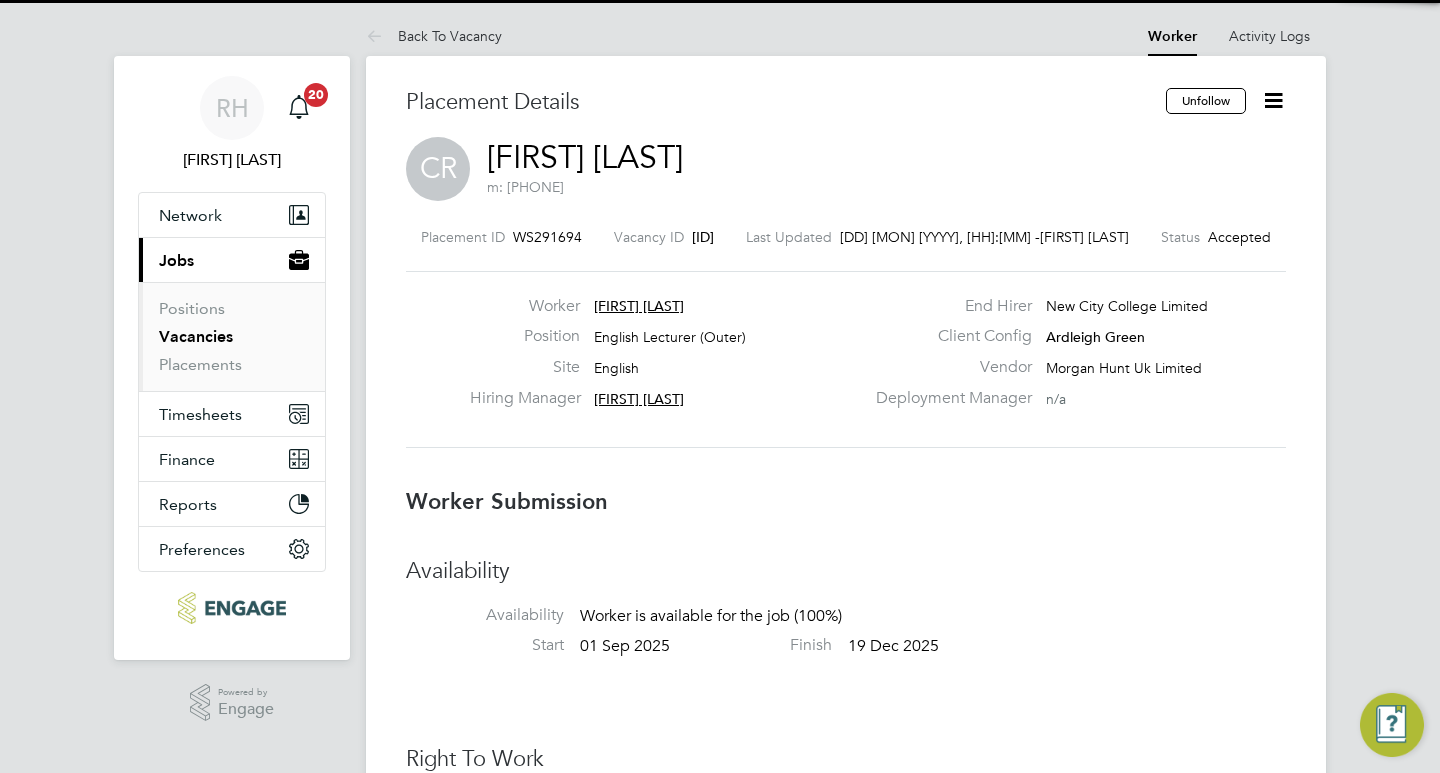 type 